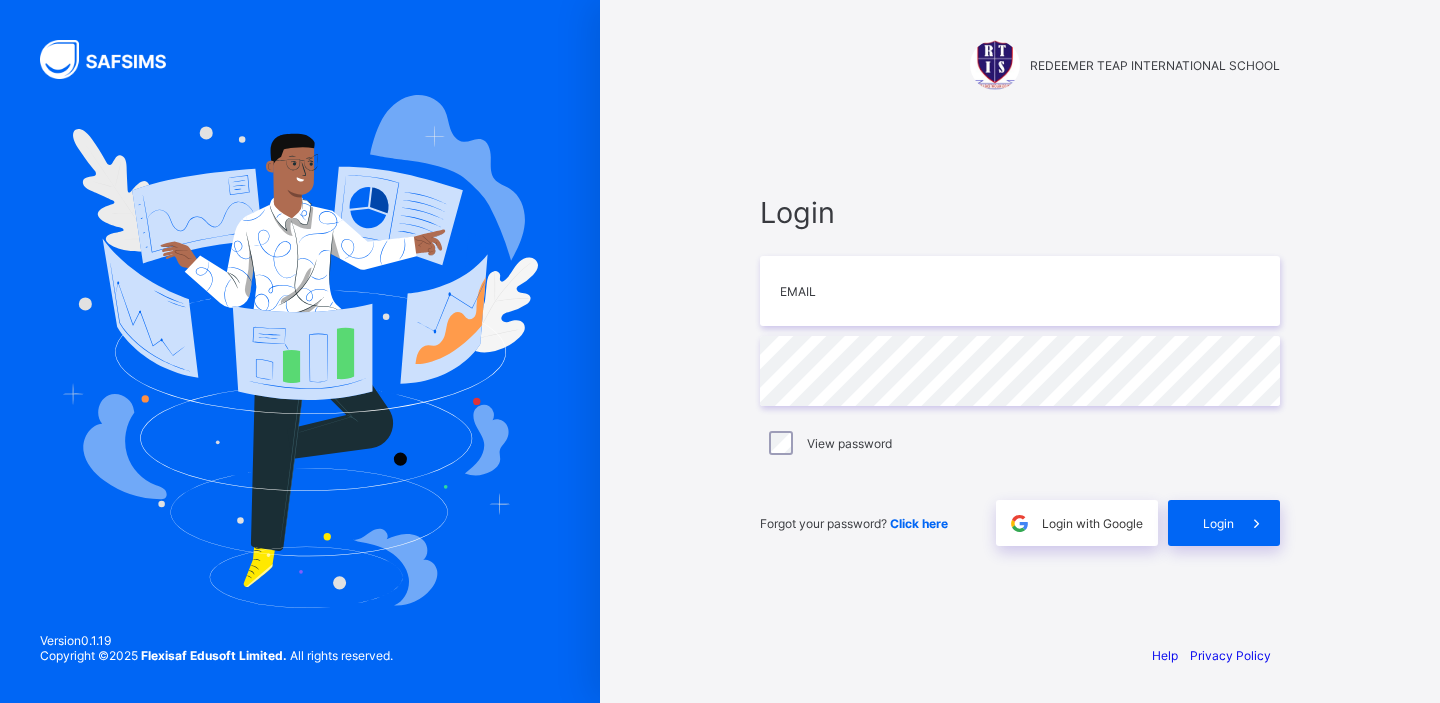 scroll, scrollTop: 0, scrollLeft: 0, axis: both 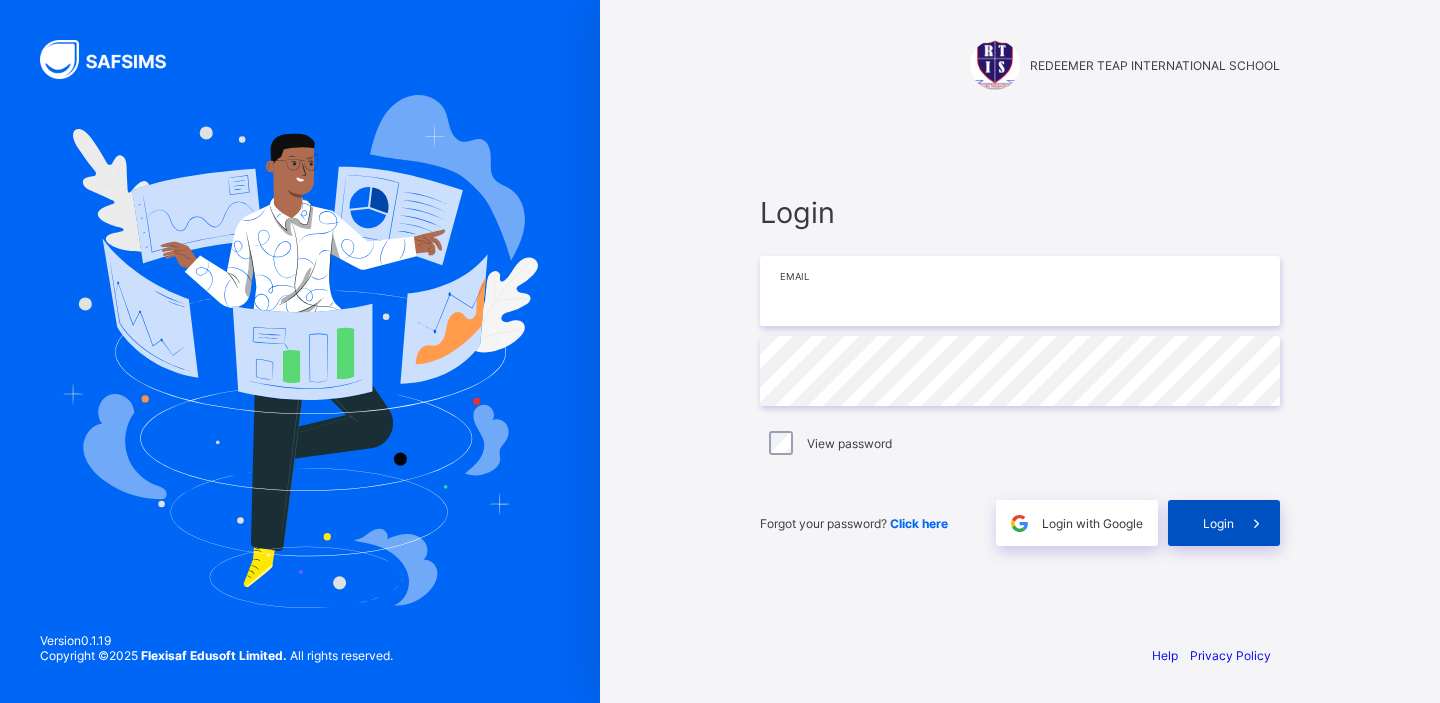 type on "**********" 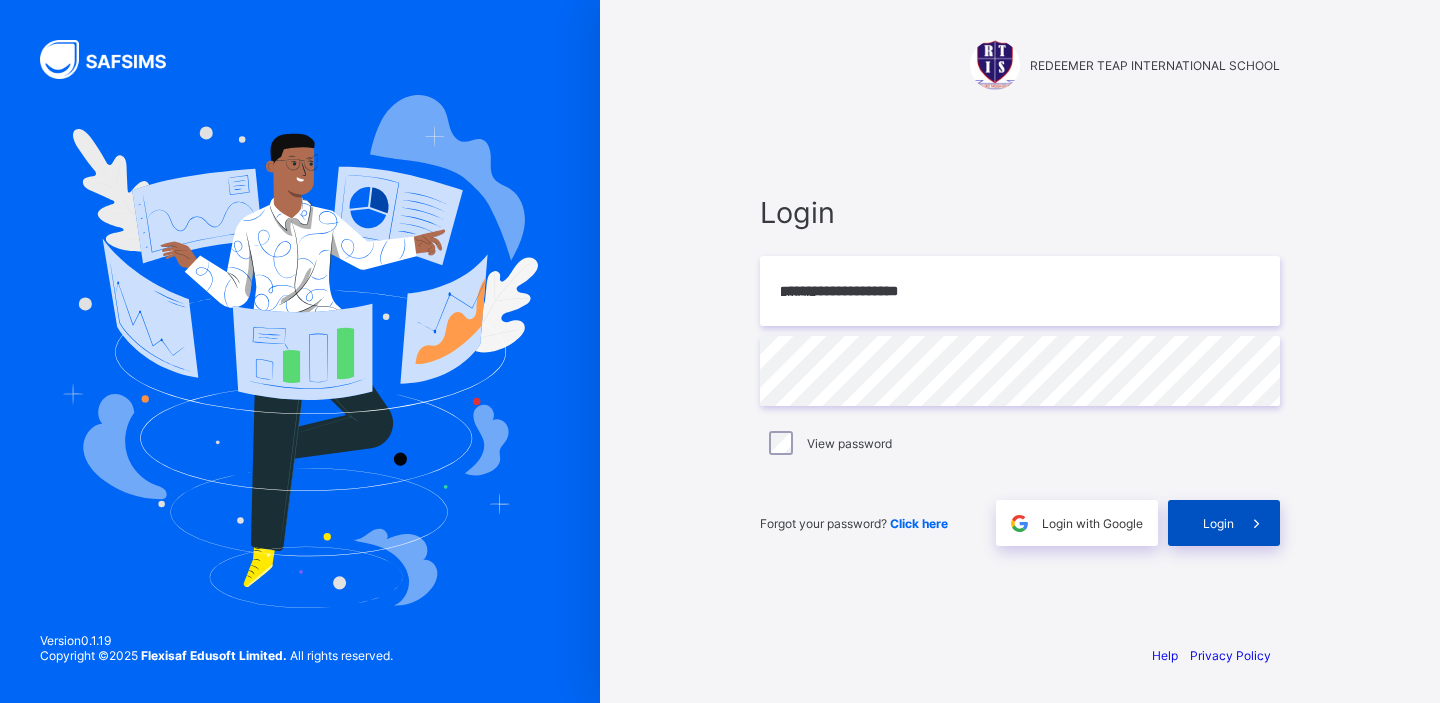 click at bounding box center [1257, 523] 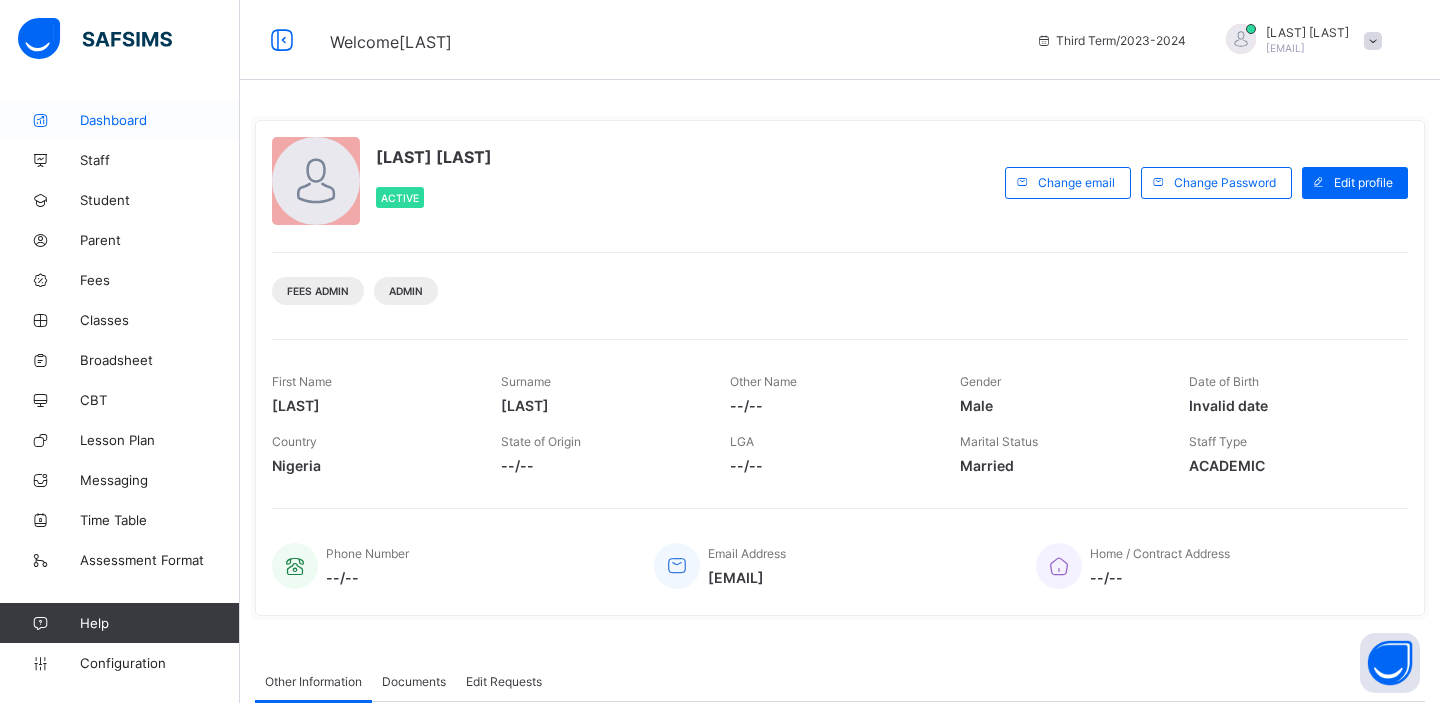 click on "Dashboard" at bounding box center (160, 120) 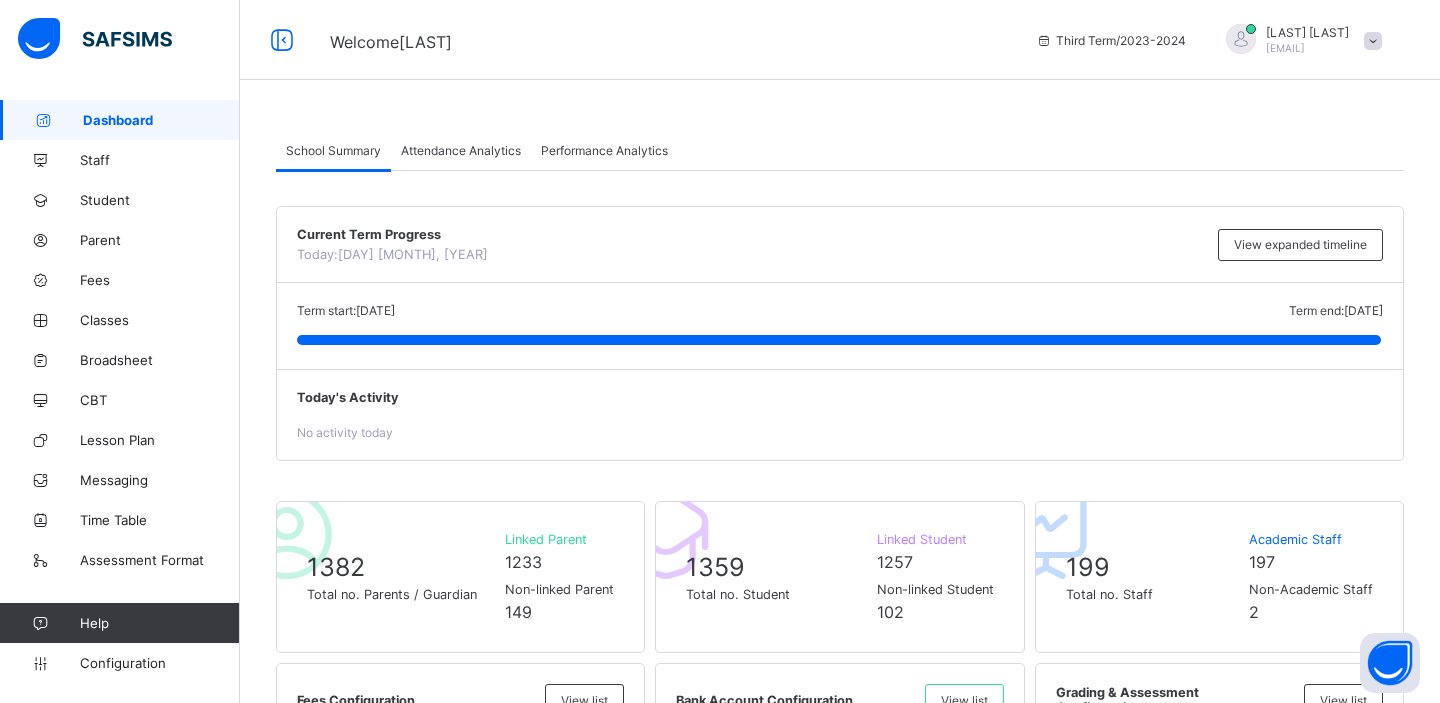 click on "Performance Analytics" at bounding box center (604, 150) 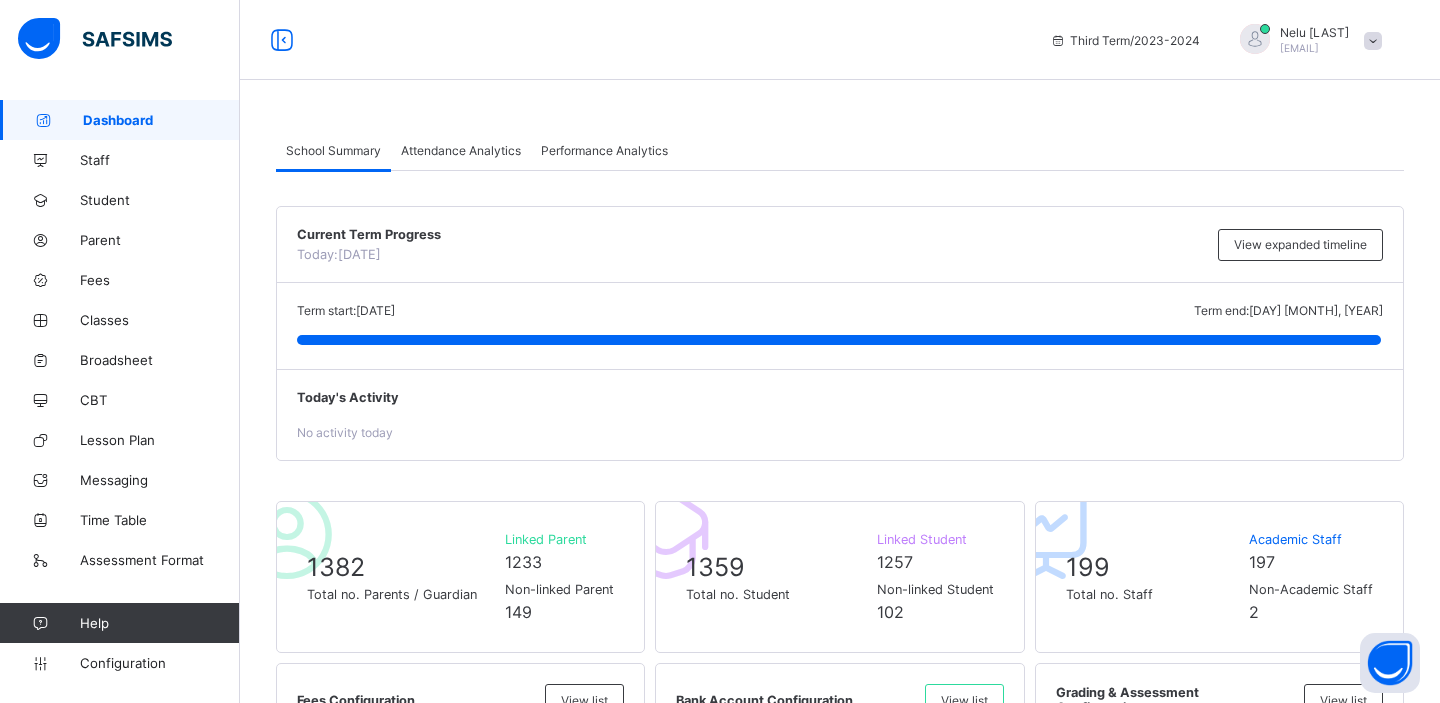 scroll, scrollTop: 0, scrollLeft: 0, axis: both 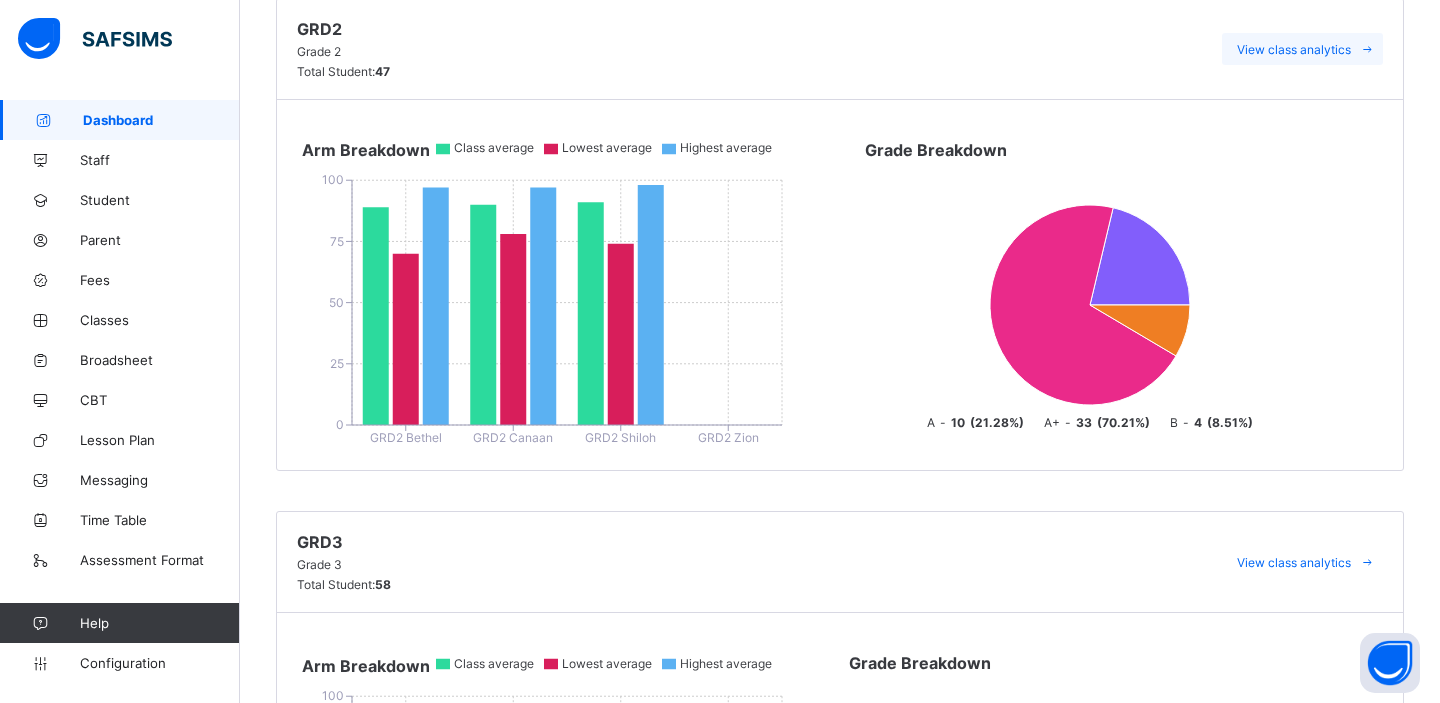 click on "View class analytics" at bounding box center (1294, 49) 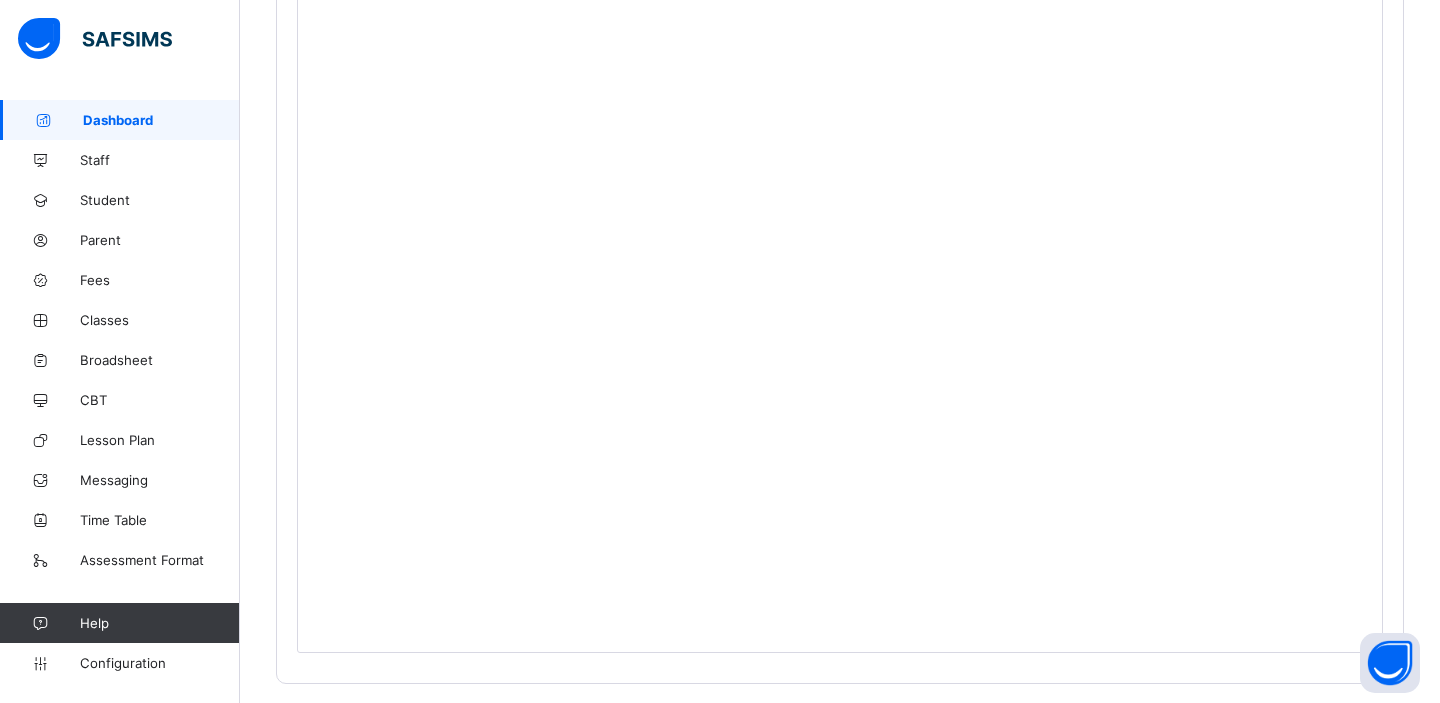 scroll, scrollTop: 1777, scrollLeft: 0, axis: vertical 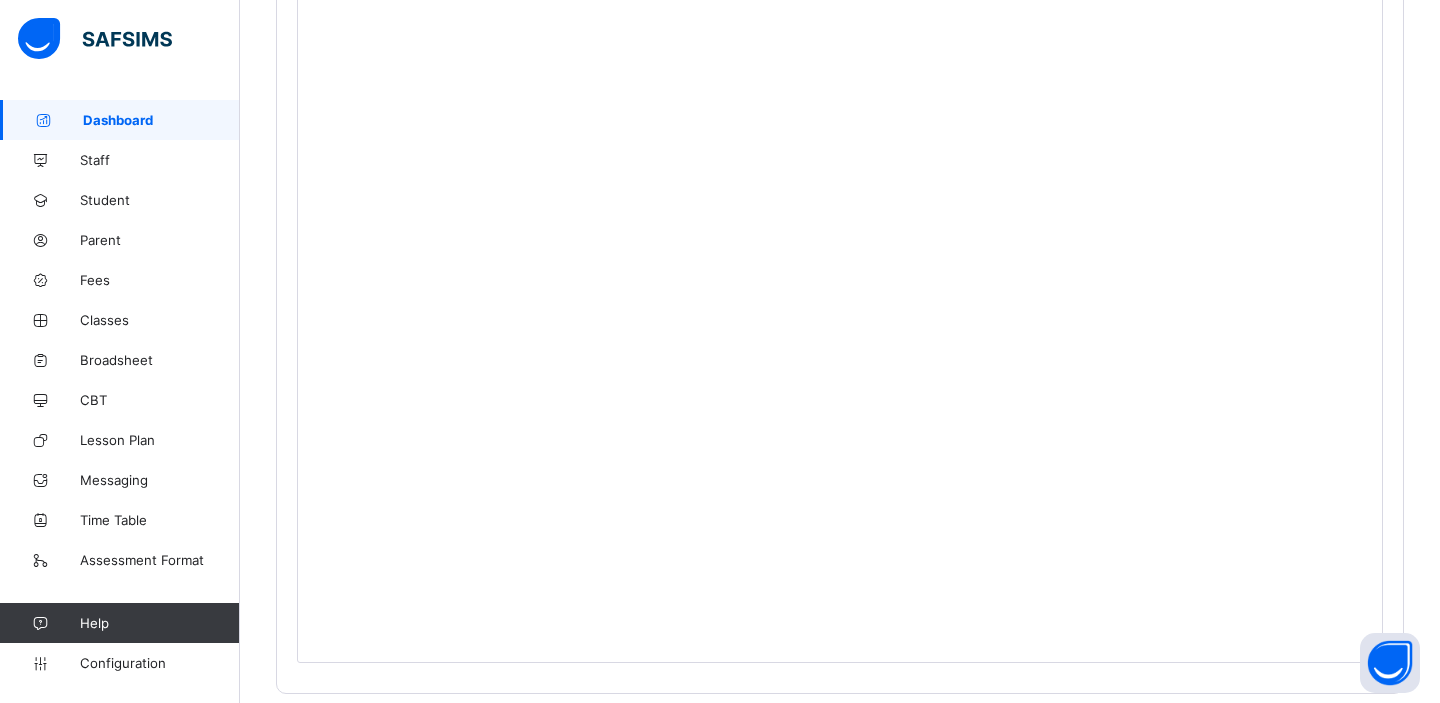 click on "Grade Breakdown" at bounding box center [508, 2612] 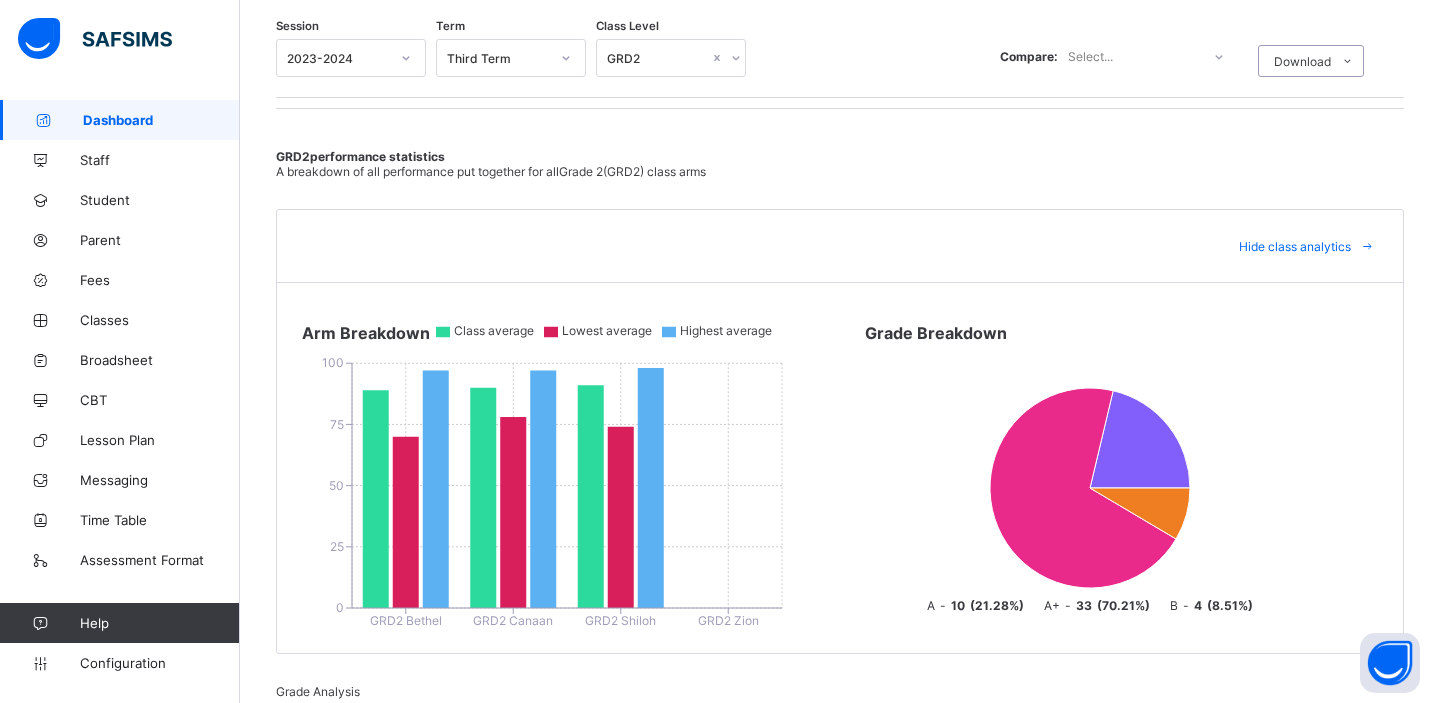 scroll, scrollTop: 200, scrollLeft: 0, axis: vertical 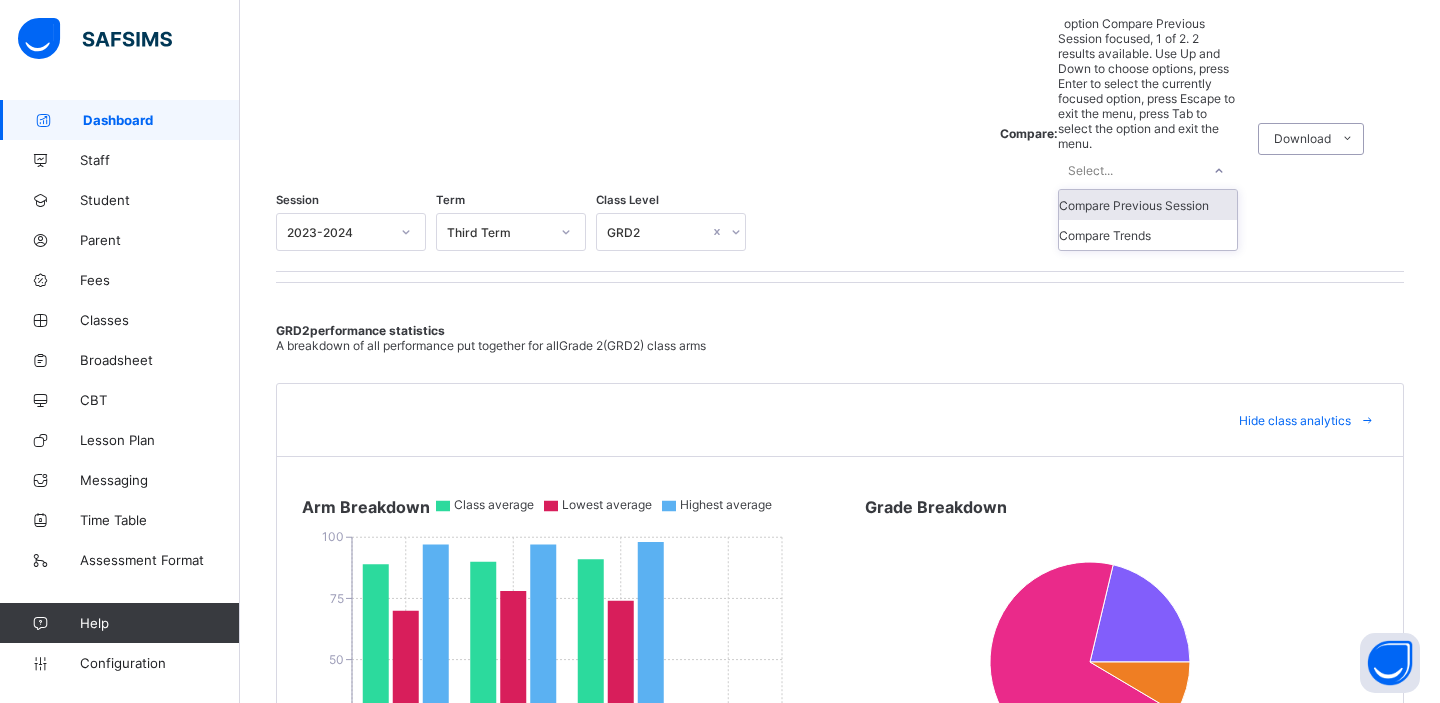 click on "Select..." at bounding box center [1129, 170] 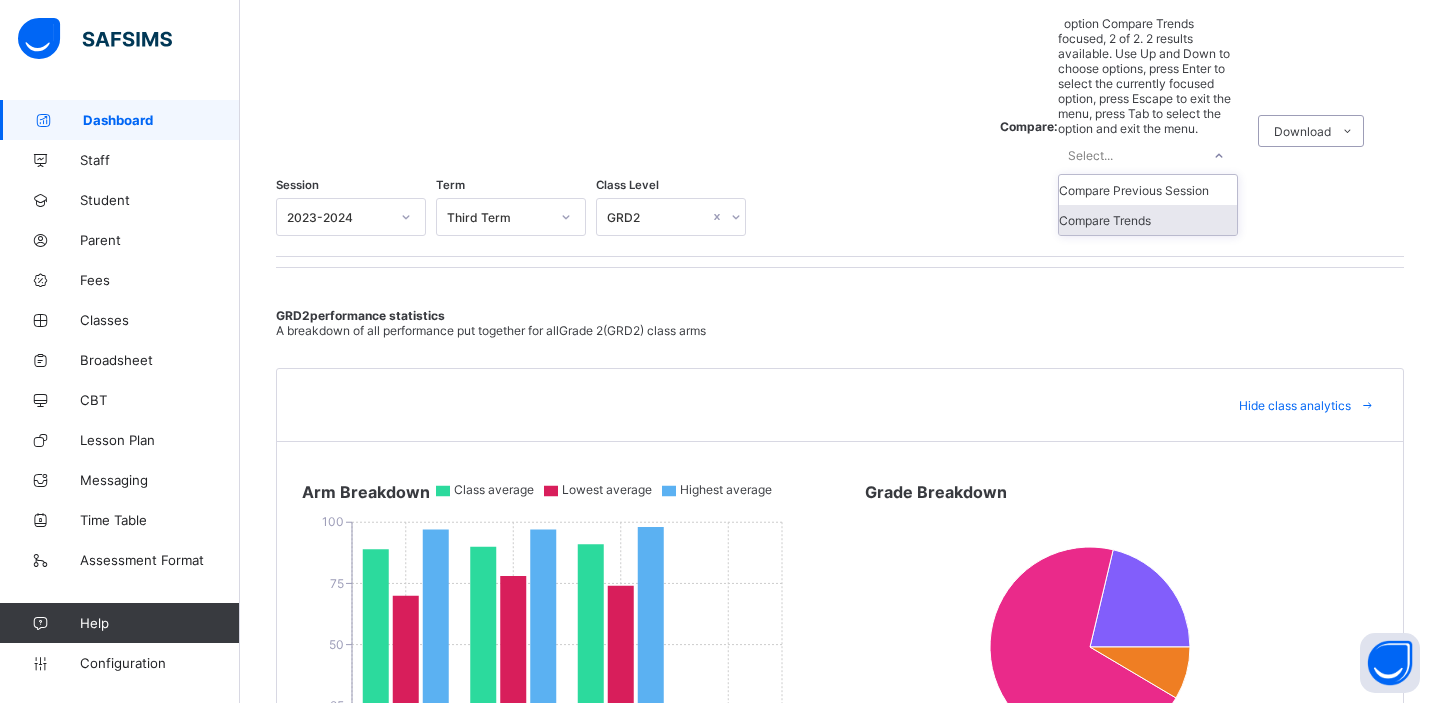 click on "Compare Trends" at bounding box center [1148, 220] 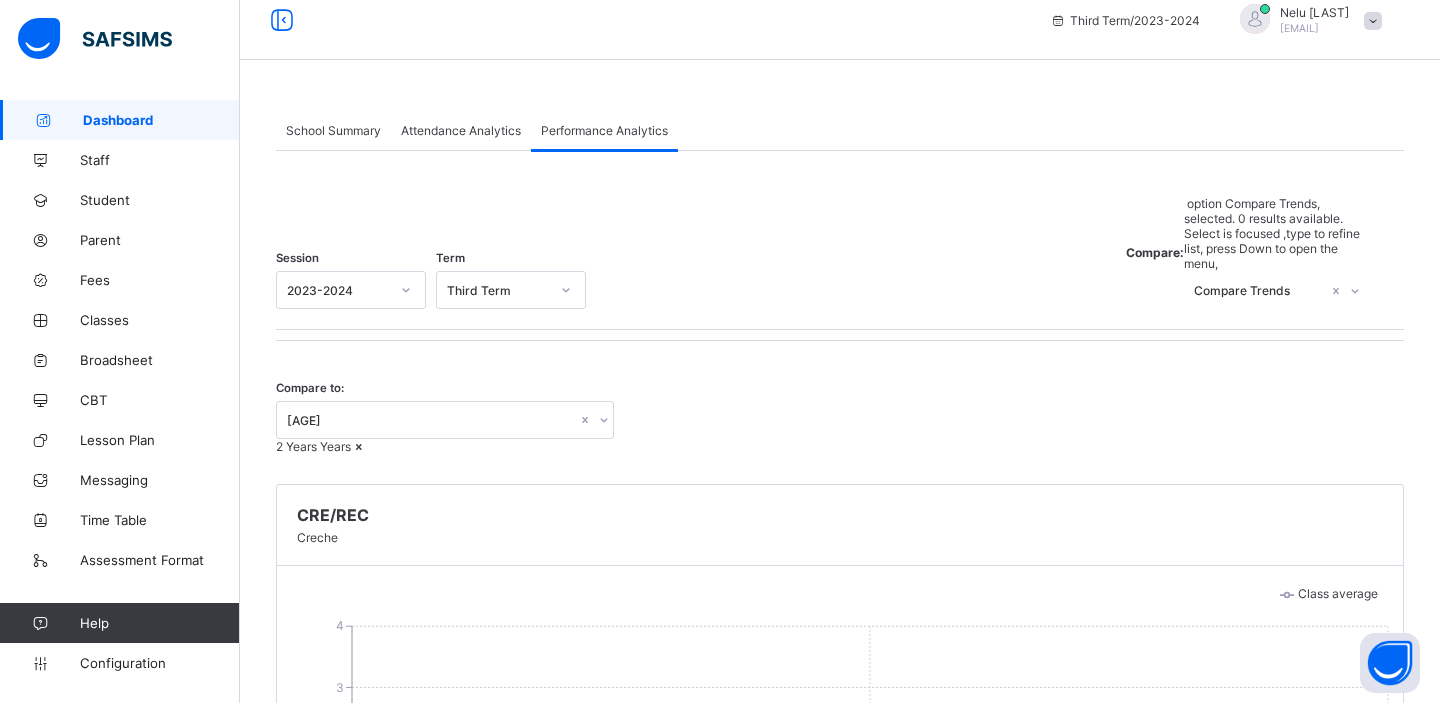 scroll, scrollTop: 0, scrollLeft: 0, axis: both 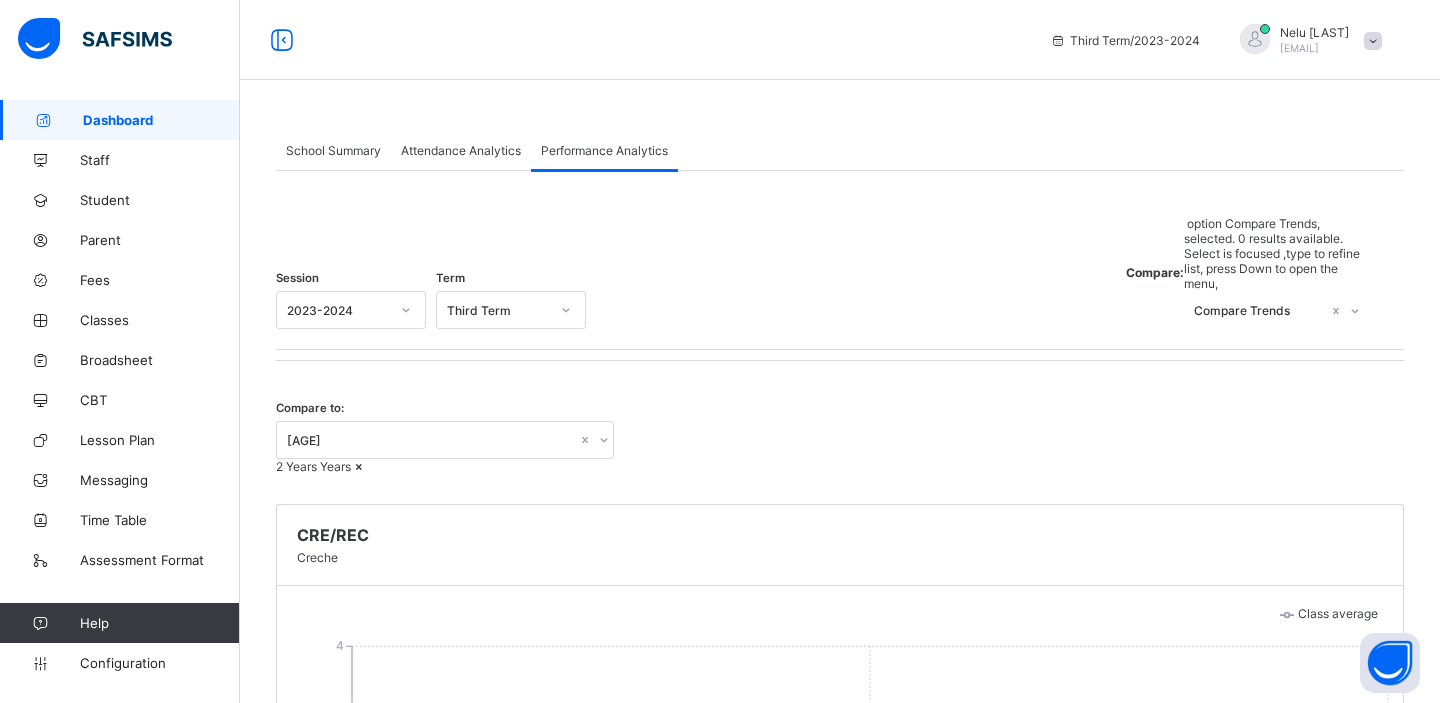 click on "2 Years" at bounding box center [432, 440] 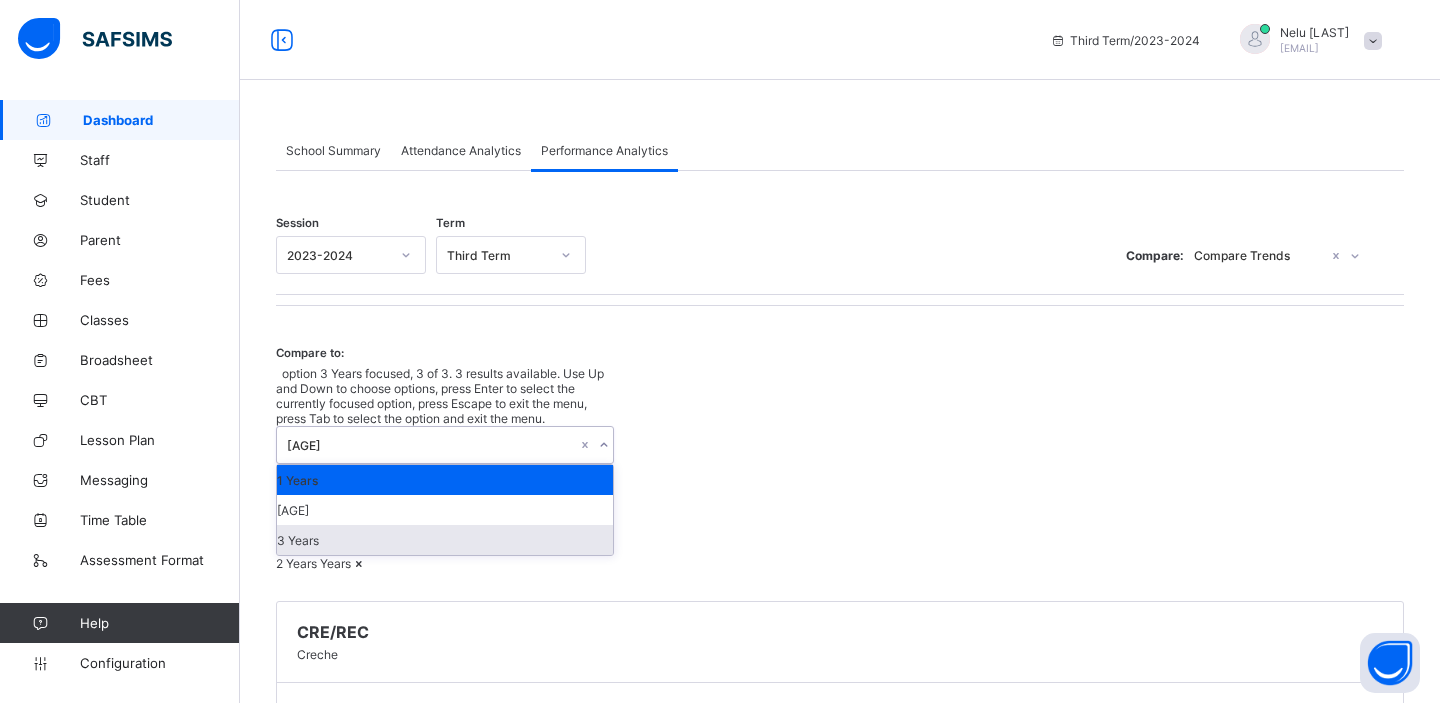click on "3 Years" at bounding box center (445, 540) 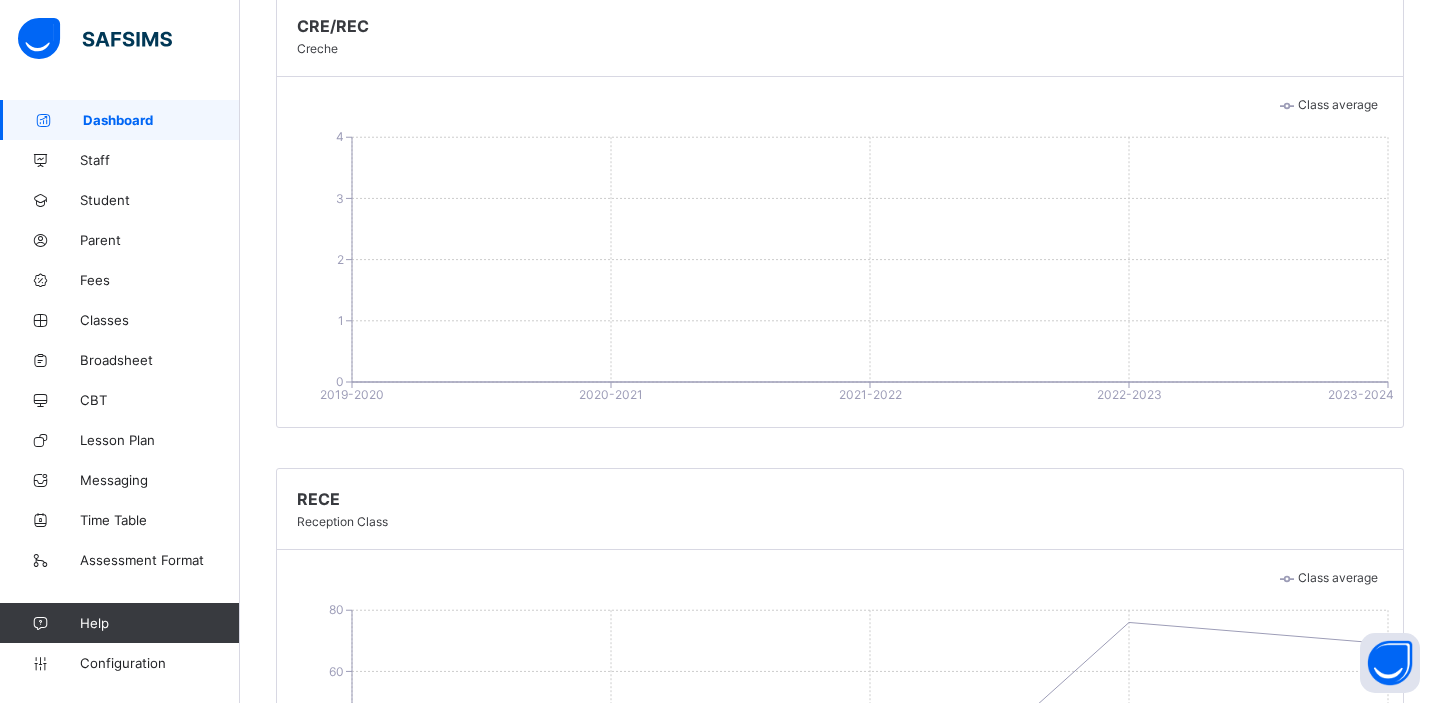 scroll, scrollTop: 0, scrollLeft: 0, axis: both 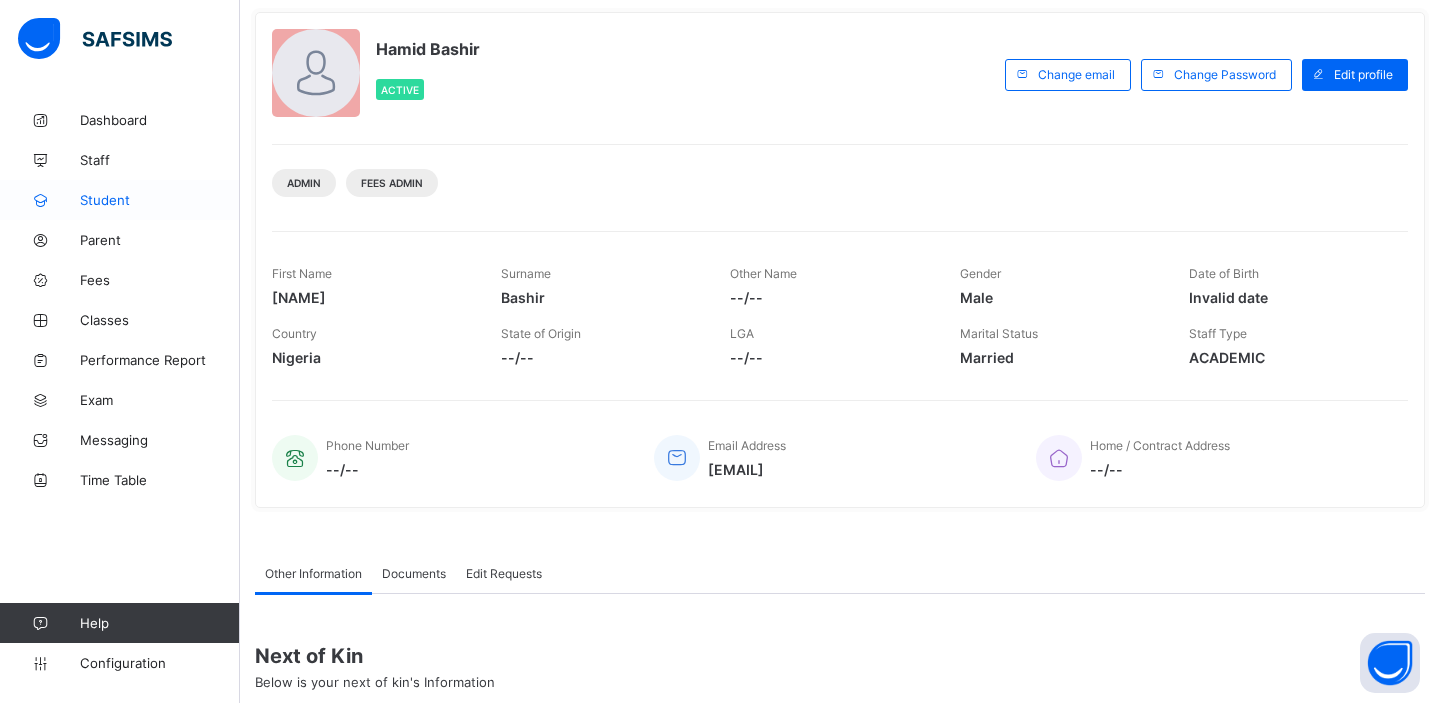 click on "Student" at bounding box center [120, 200] 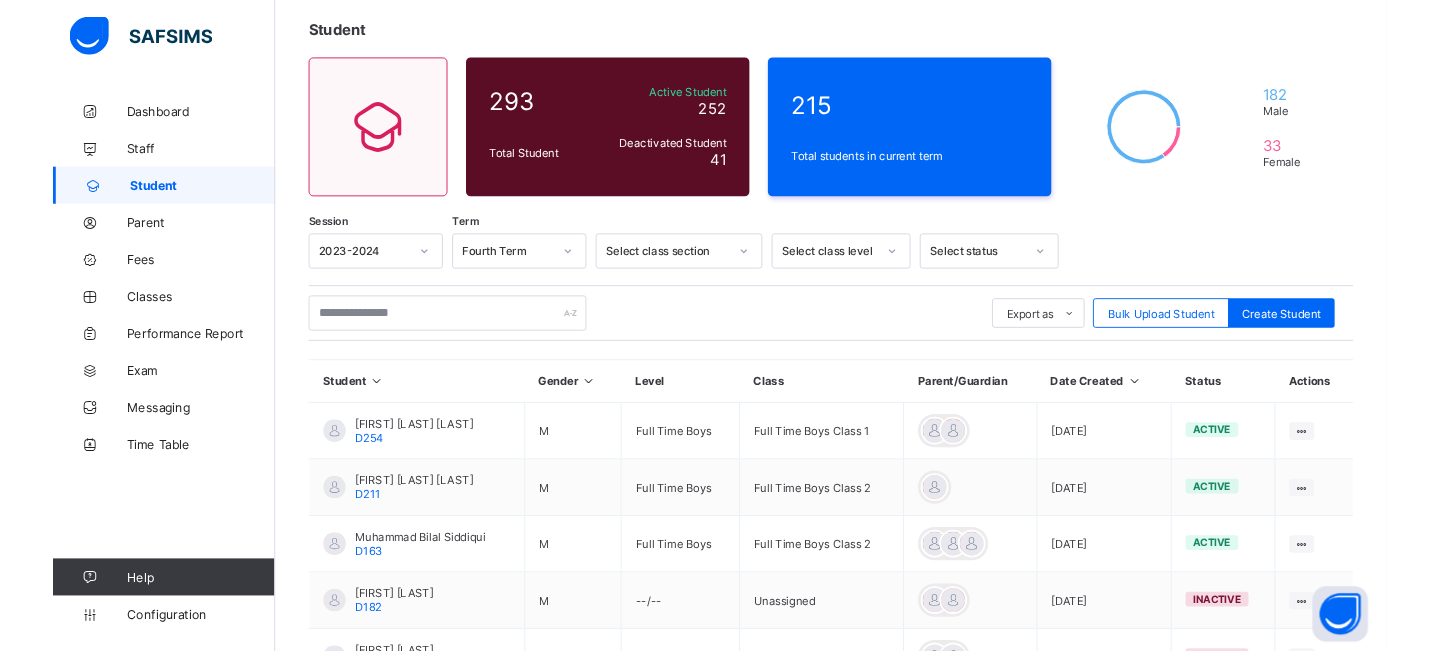 scroll, scrollTop: 0, scrollLeft: 0, axis: both 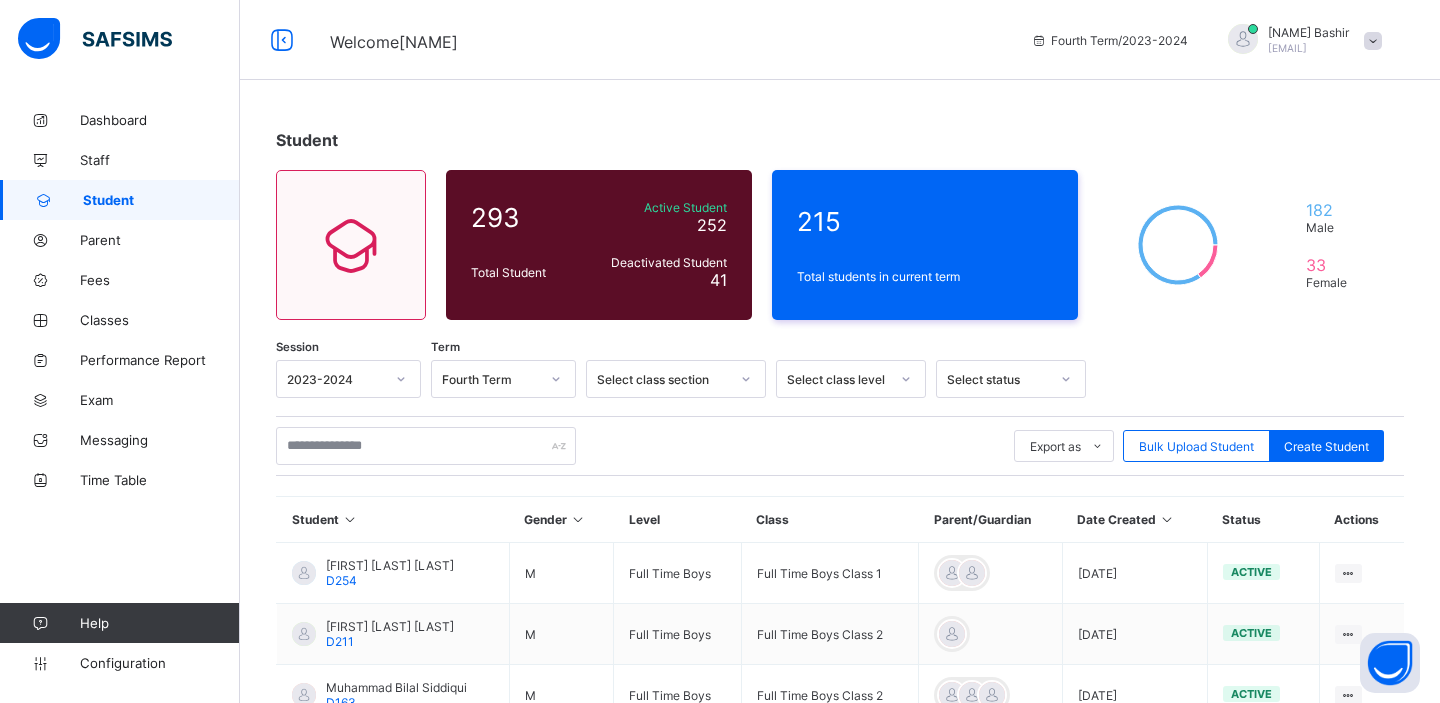 click on "hamid+6@flexisaf.com" at bounding box center [1287, 48] 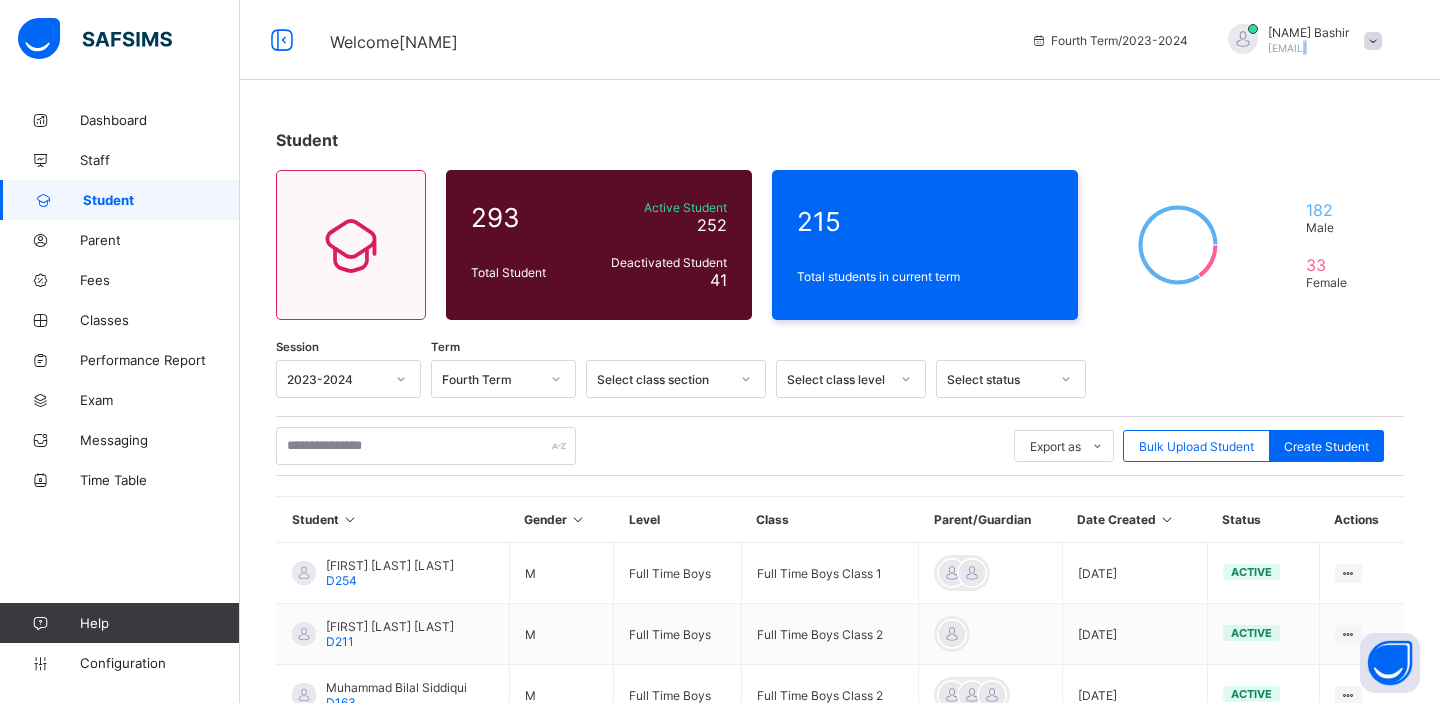 click on "hamid+6@flexisaf.com" at bounding box center (1287, 48) 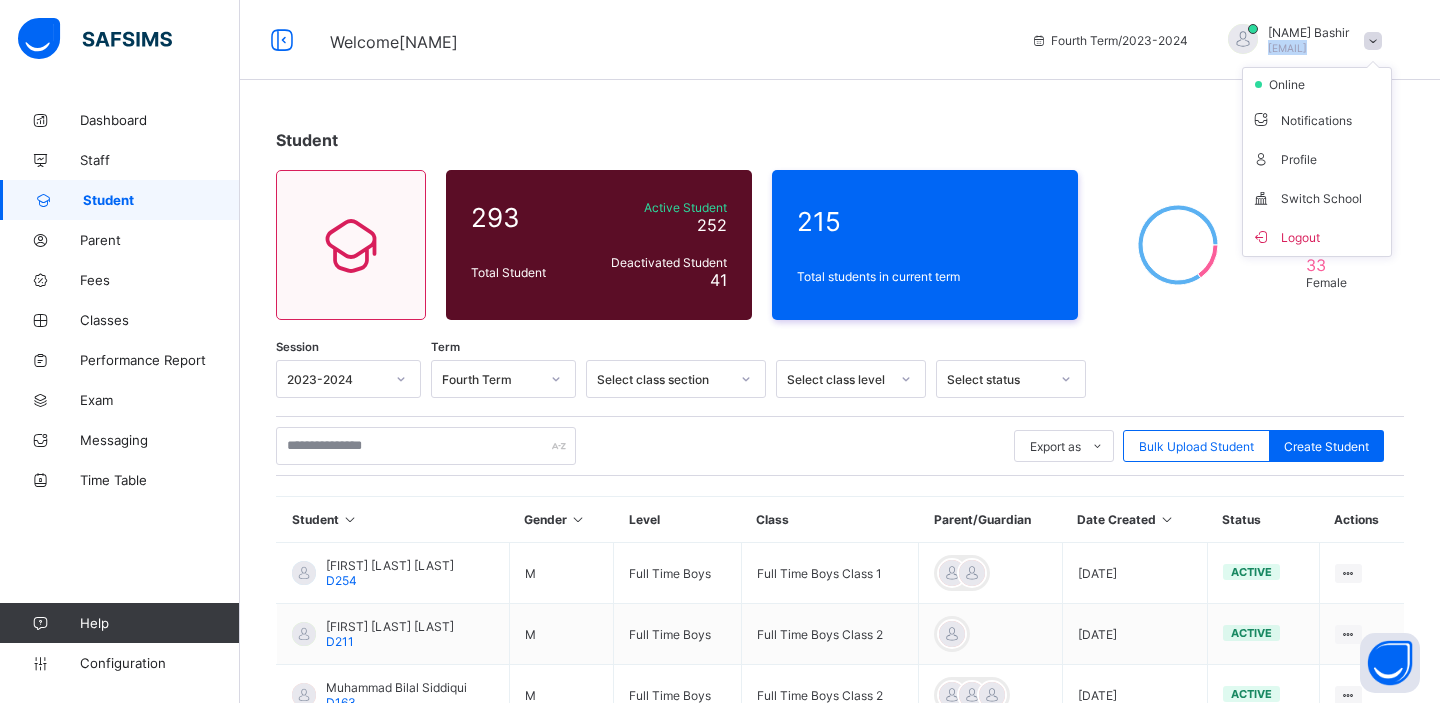 click on "Welcome  Hamid" at bounding box center [665, 40] 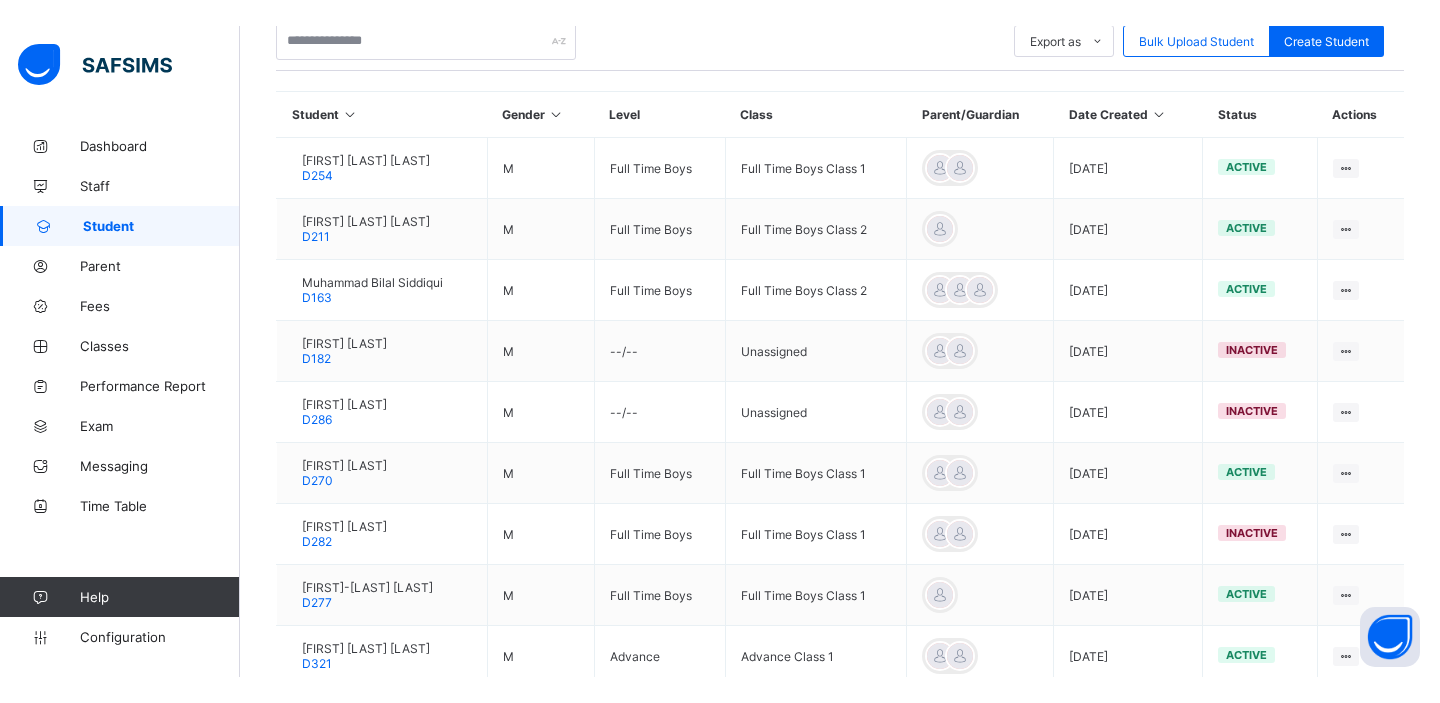 scroll, scrollTop: 0, scrollLeft: 0, axis: both 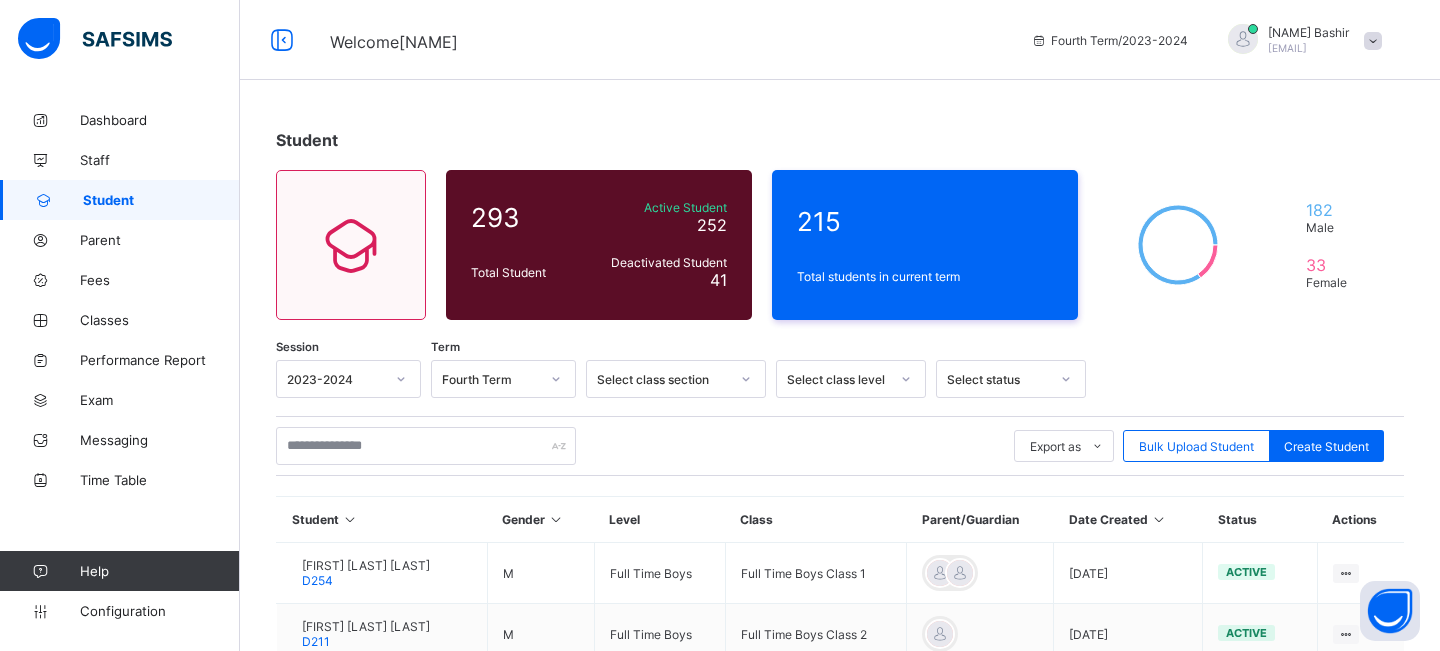 click on "hamid+6@flexisaf.com" at bounding box center (1287, 48) 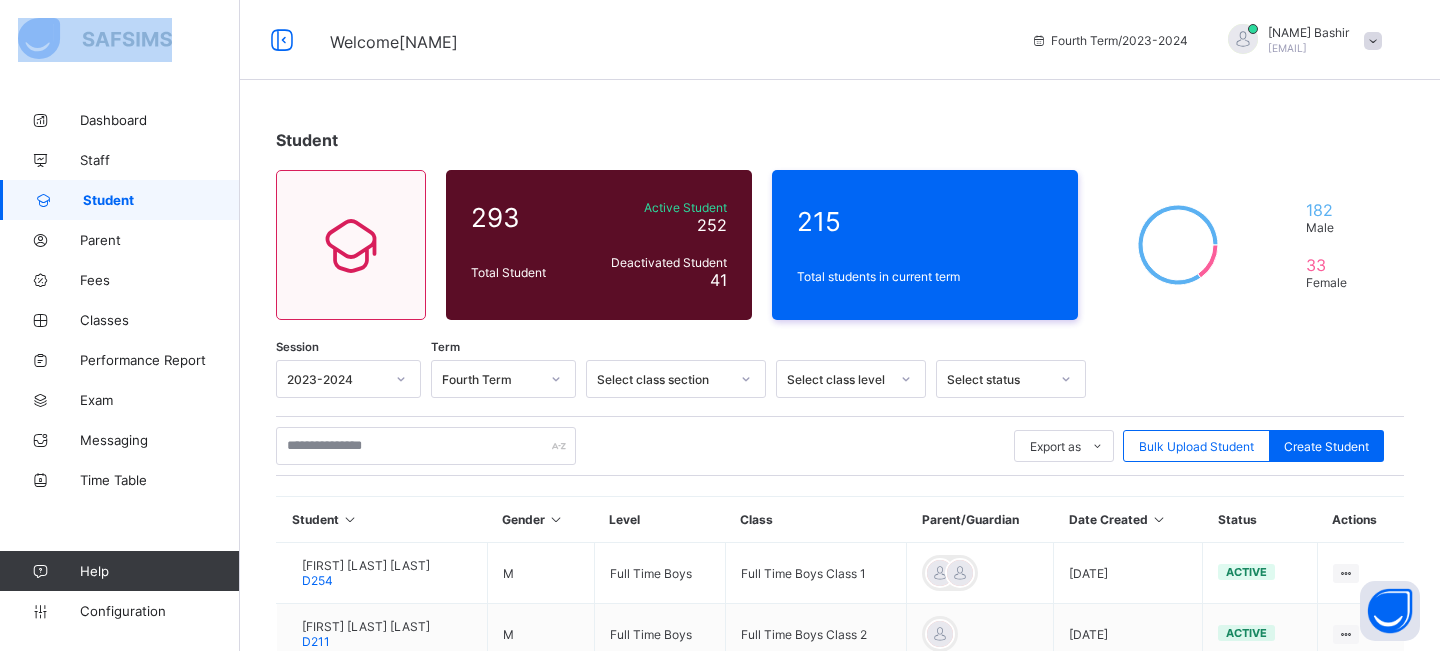 click on "hamid+6@flexisaf.com" at bounding box center [1287, 48] 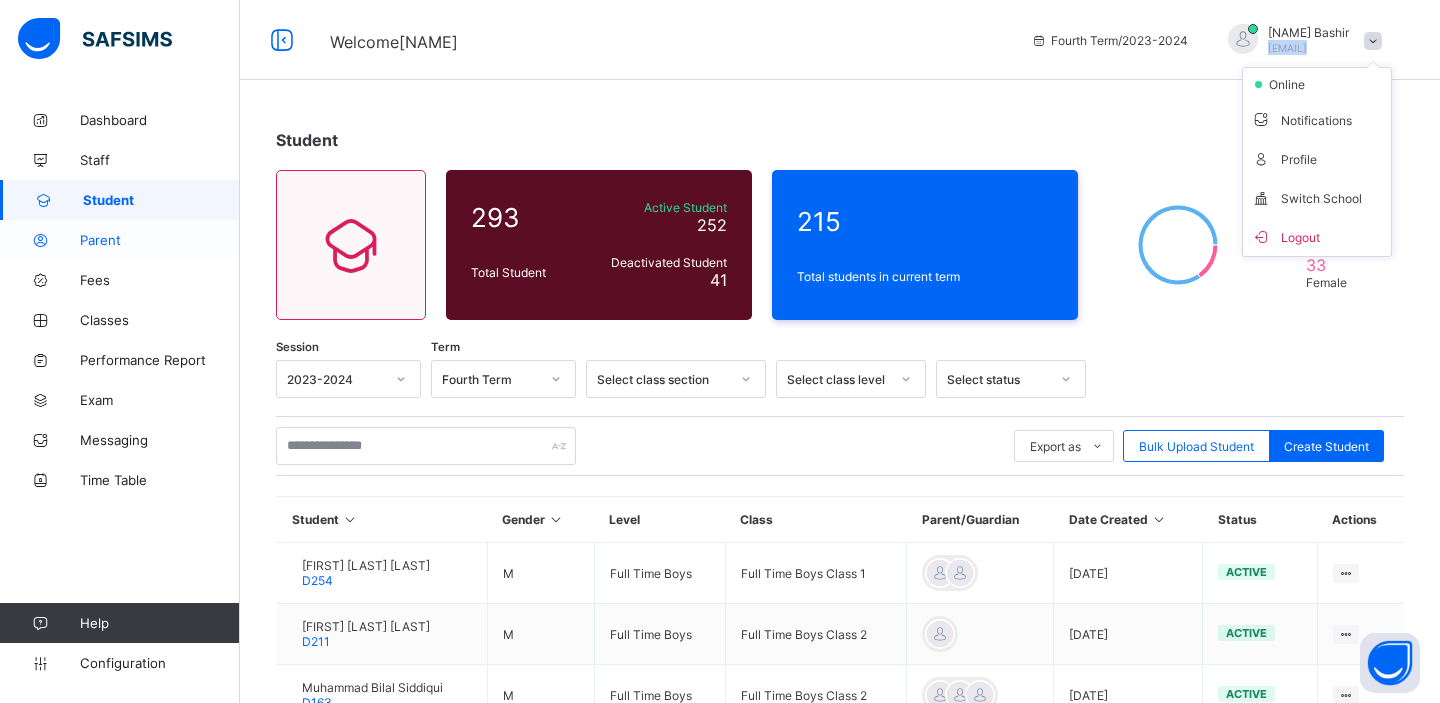 click on "Parent" at bounding box center [160, 240] 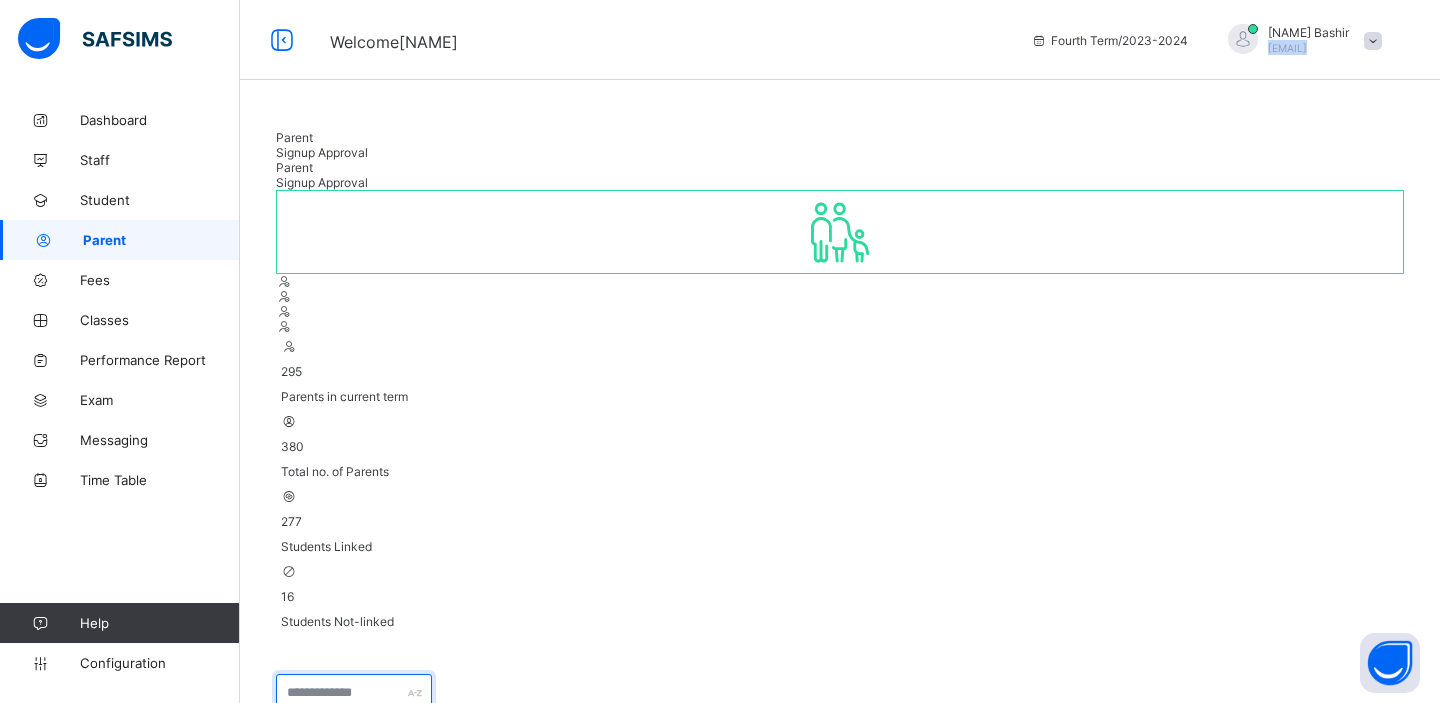 click at bounding box center [354, 693] 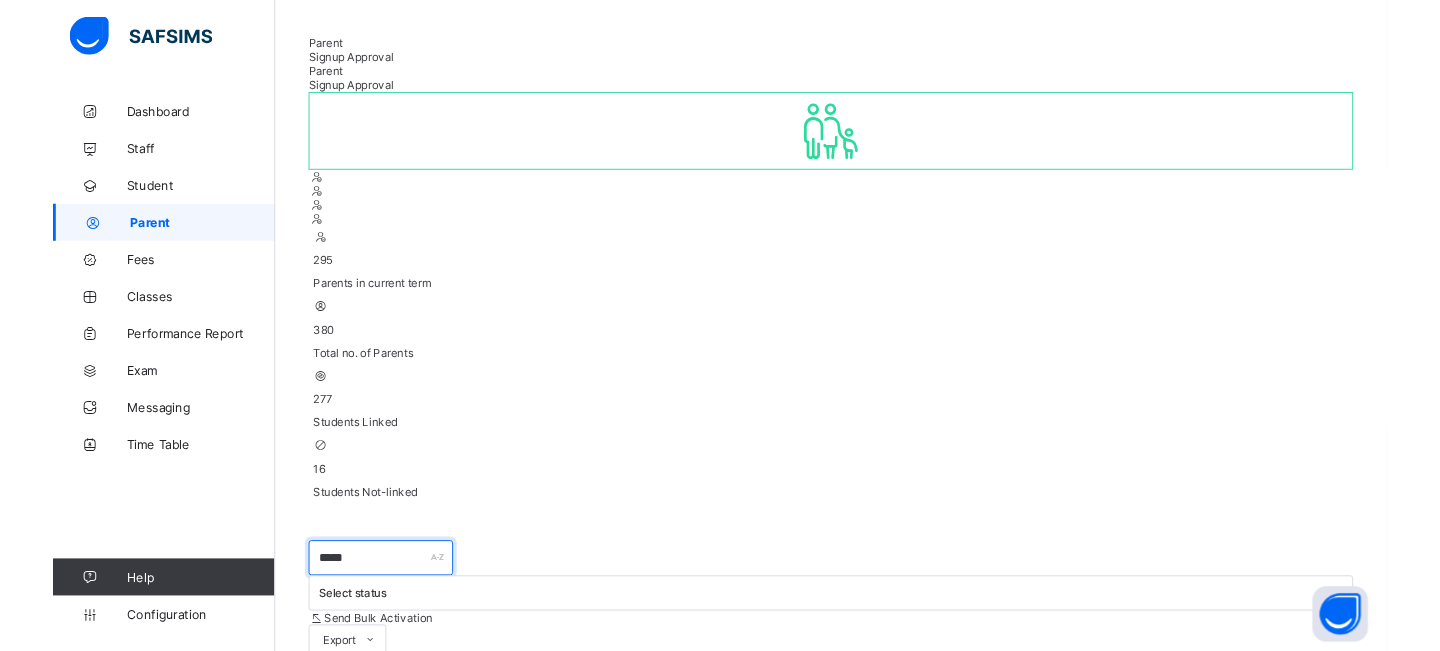 scroll, scrollTop: 110, scrollLeft: 0, axis: vertical 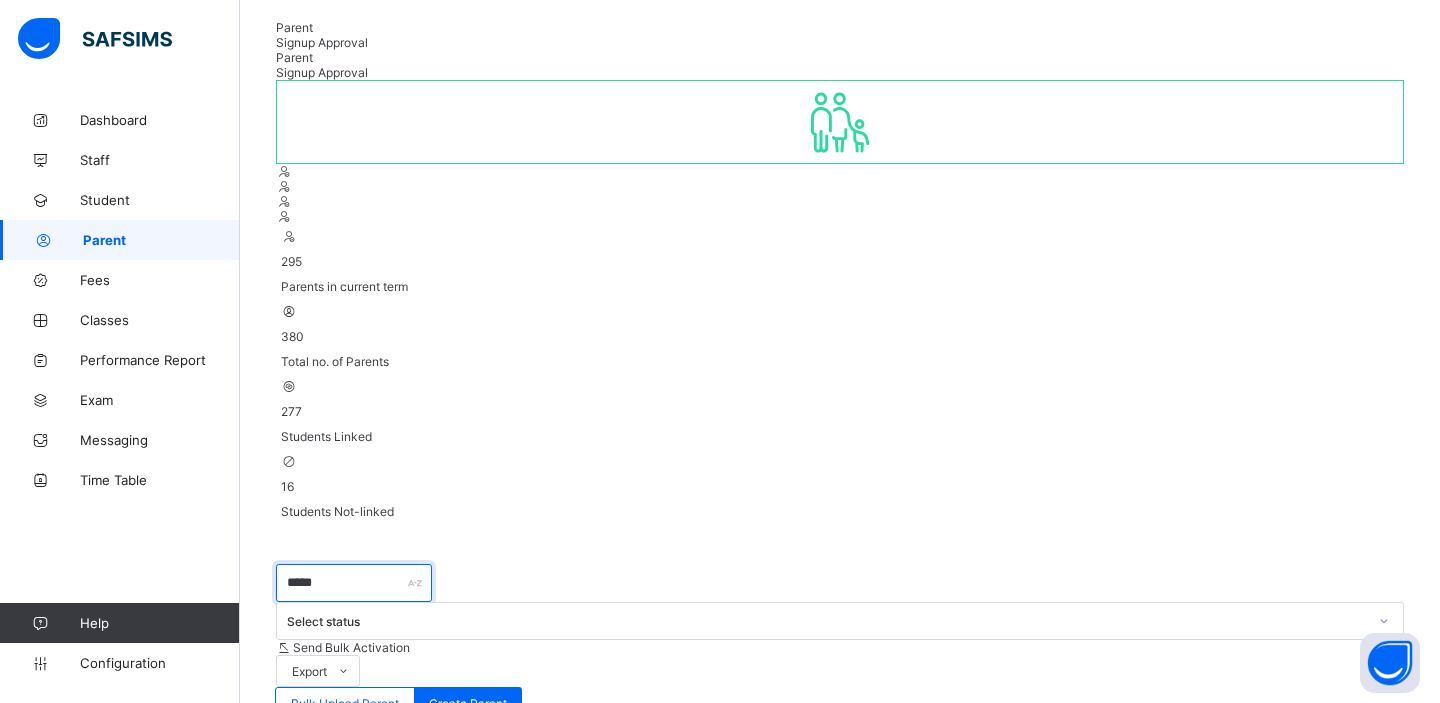 type on "*****" 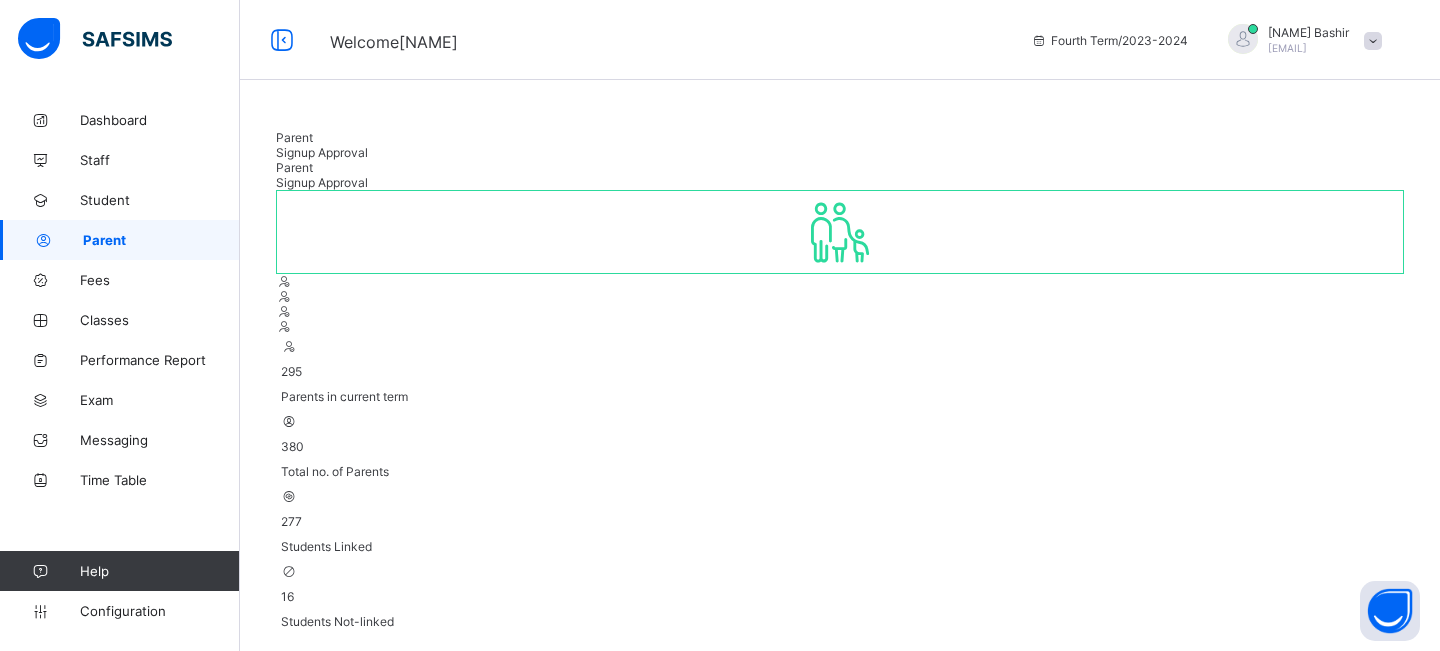 scroll, scrollTop: 162, scrollLeft: 0, axis: vertical 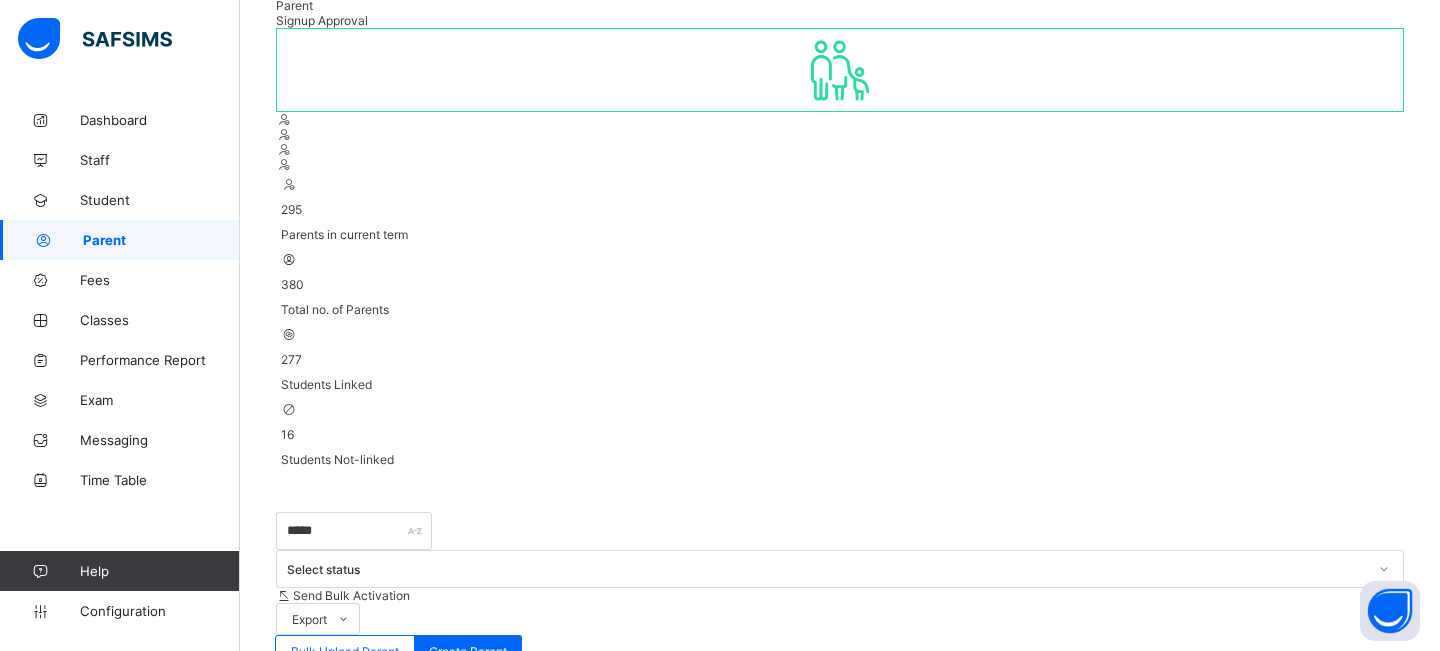 click on "hamidalsharif@gmail.com" at bounding box center [538, 869] 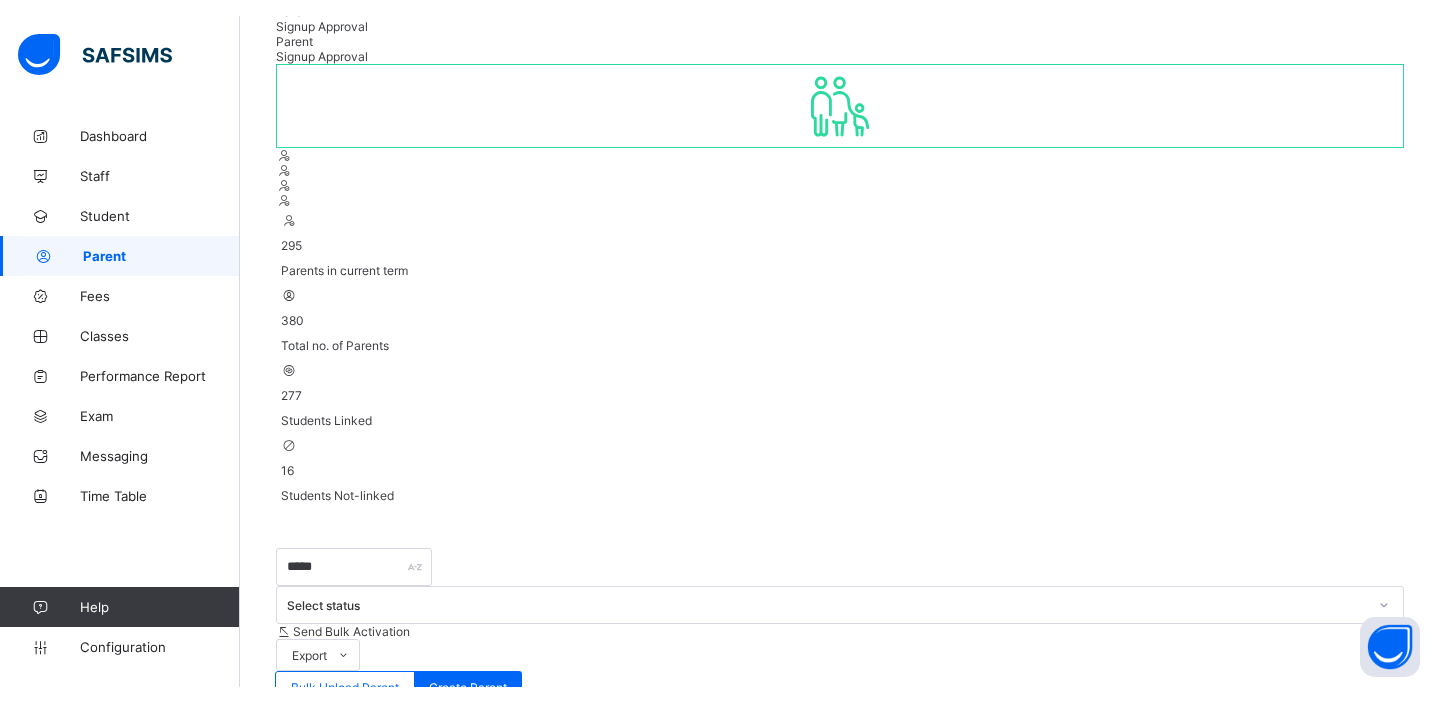 scroll, scrollTop: 110, scrollLeft: 0, axis: vertical 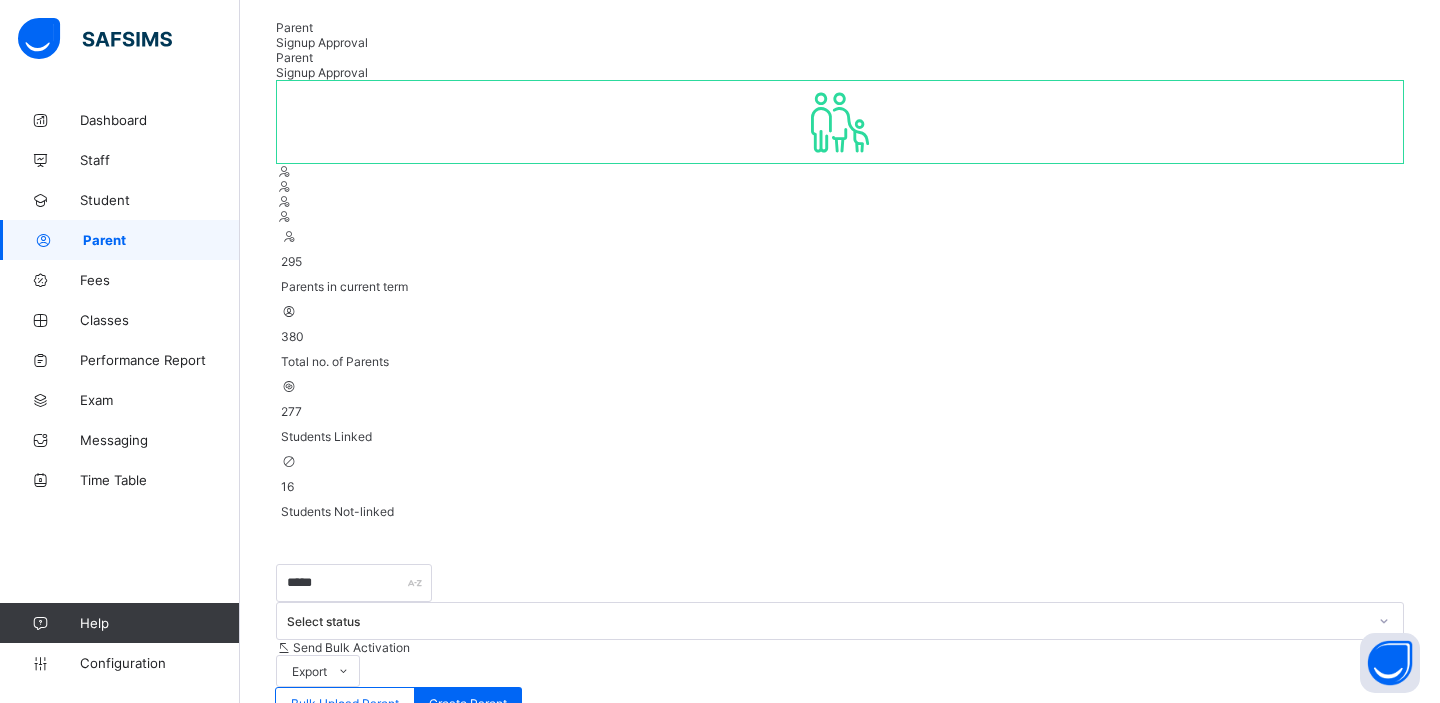 click on "Reset Password" at bounding box center [1259, 1032] 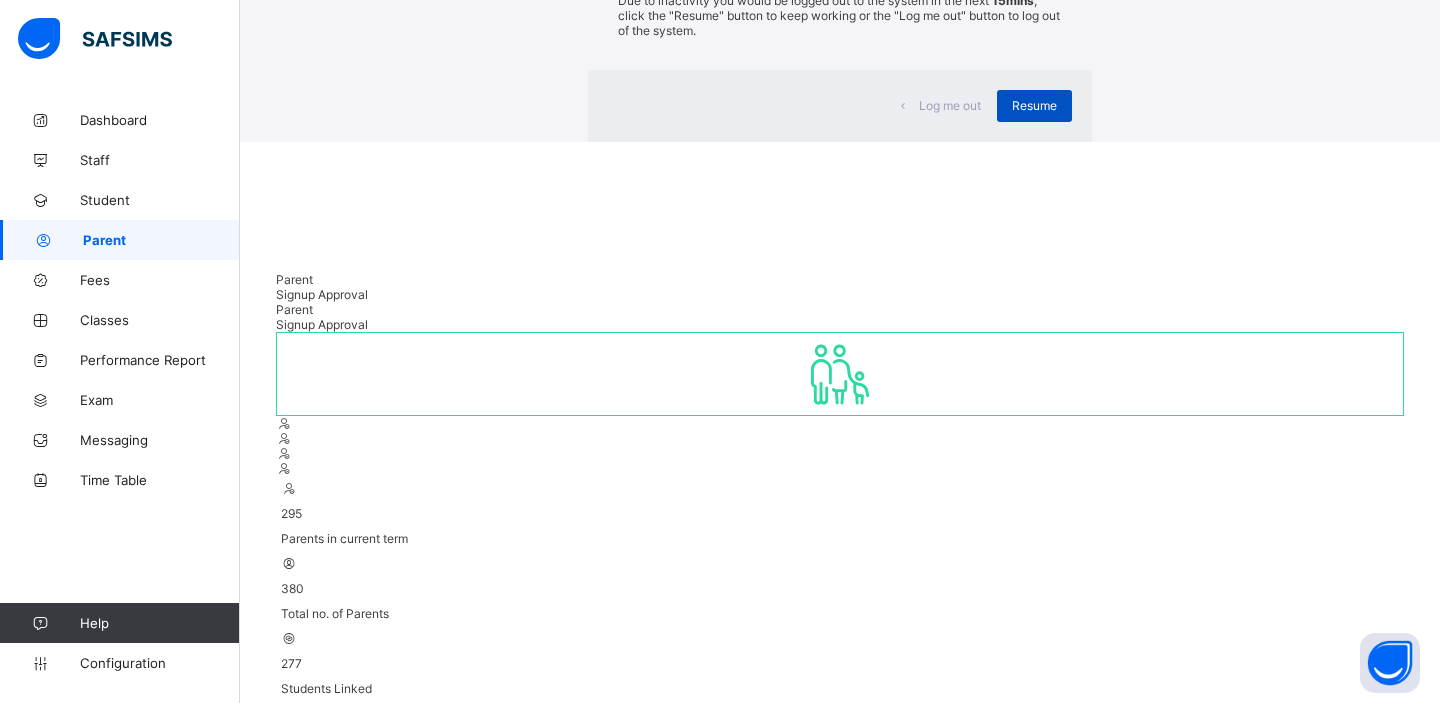 click on "Resume" at bounding box center (1034, 105) 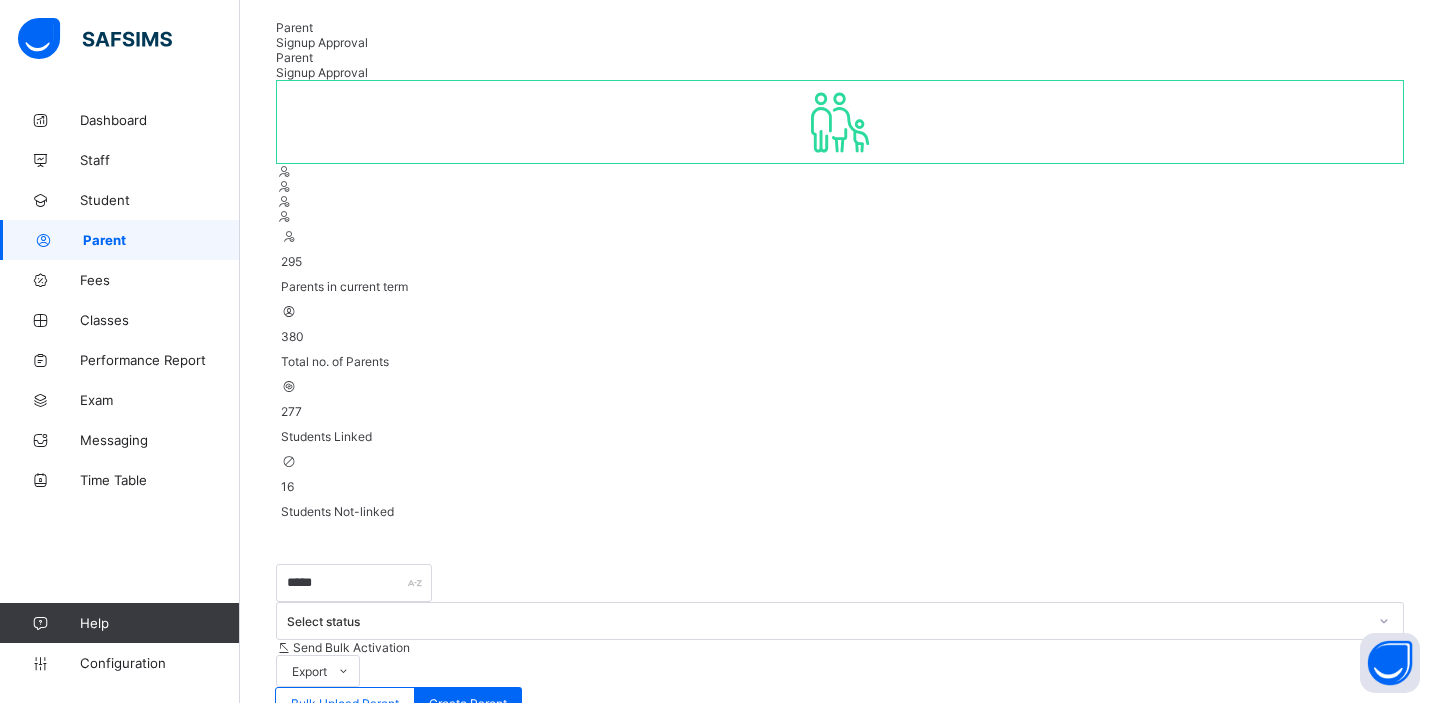 click on "Resend Activation Link" at bounding box center (1259, 1068) 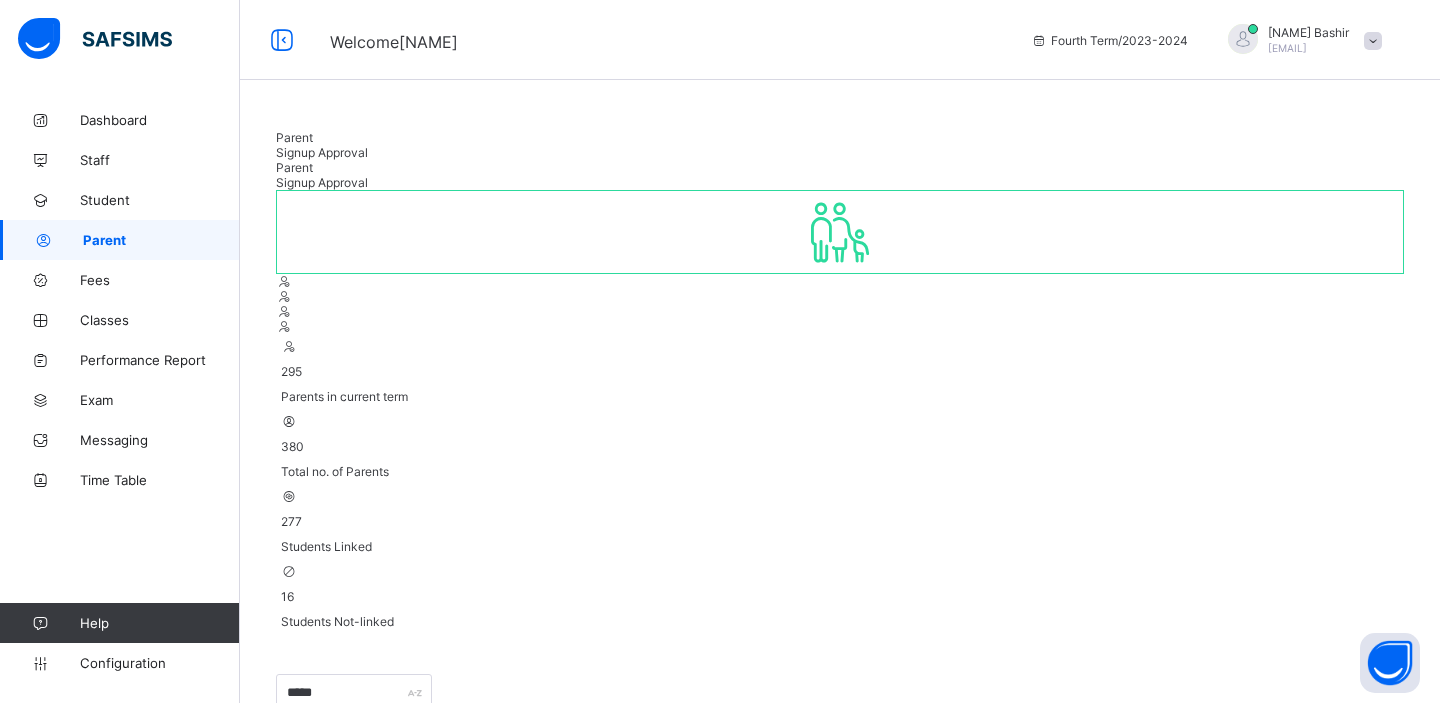 scroll, scrollTop: 110, scrollLeft: 0, axis: vertical 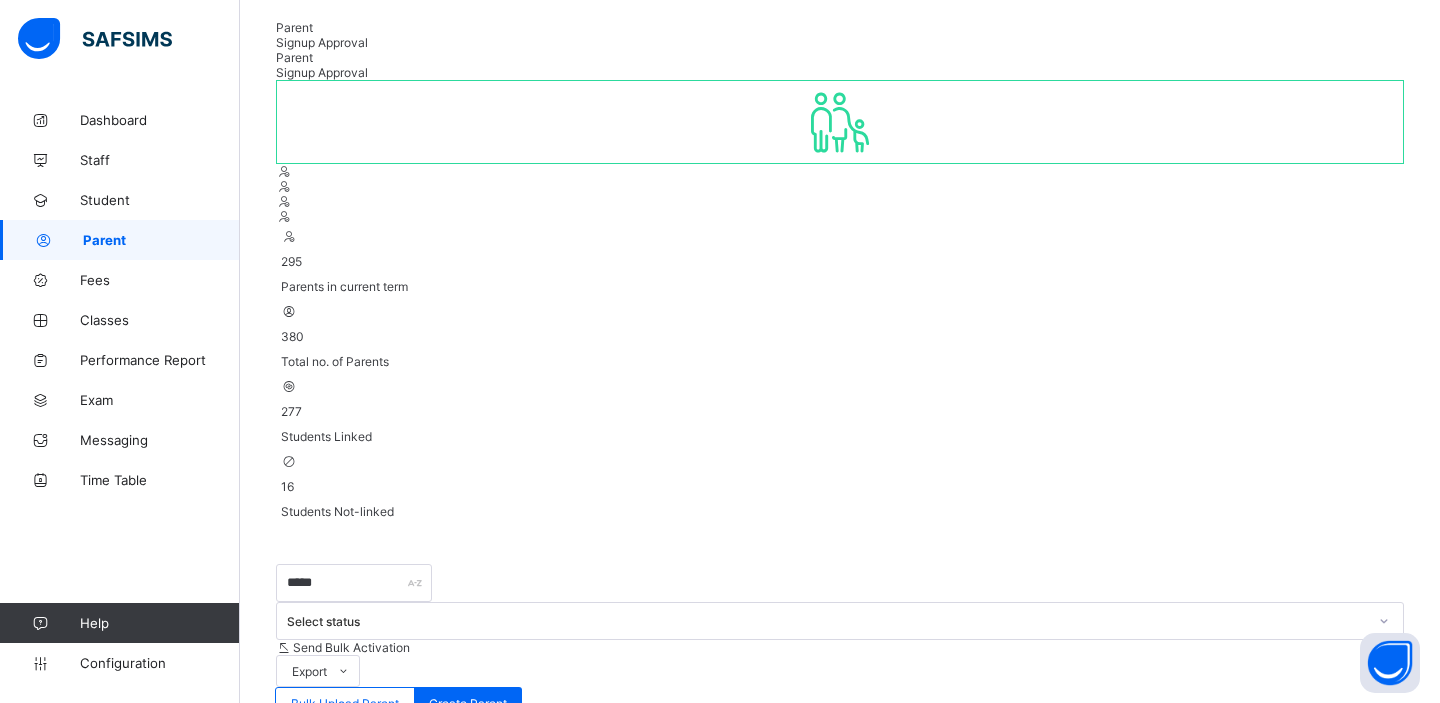 click on "Reset Password" at bounding box center (1259, 1032) 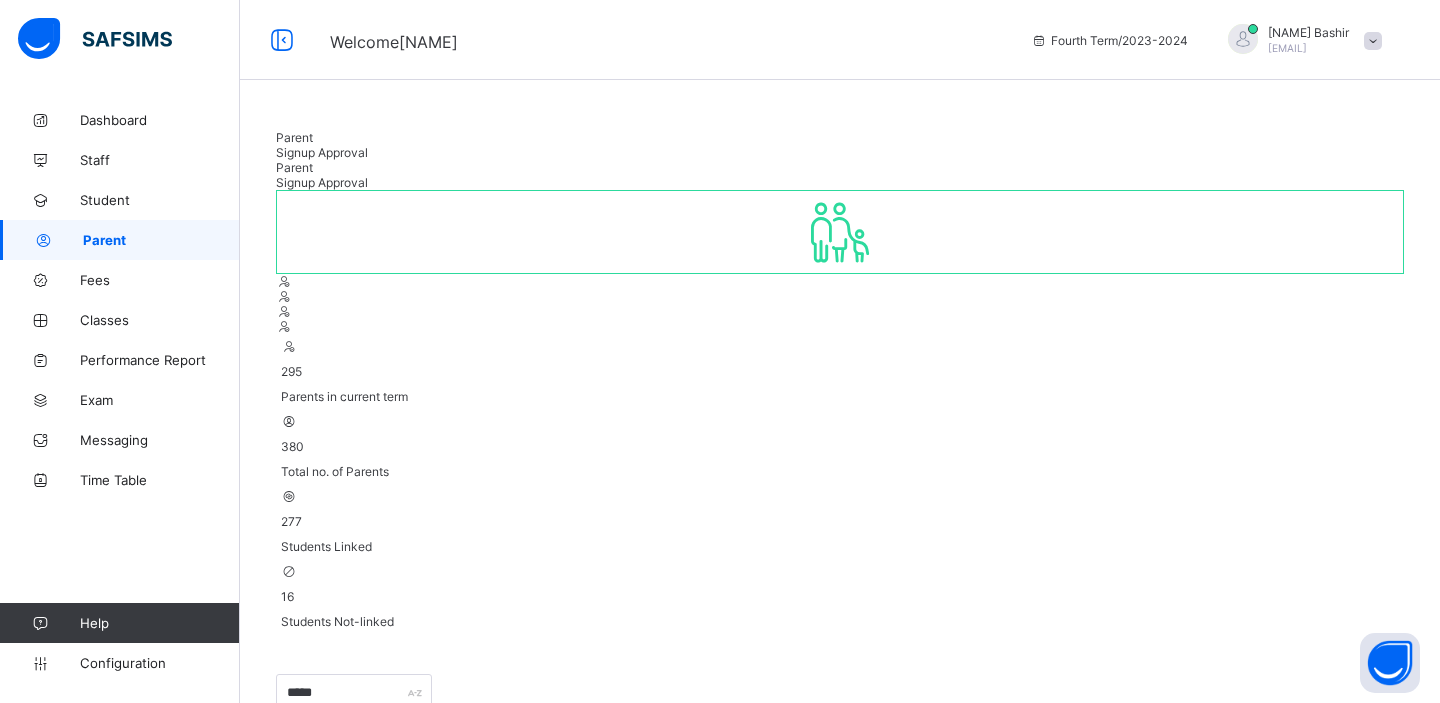 click on "hamid+6@flexisaf.com" at bounding box center [1287, 48] 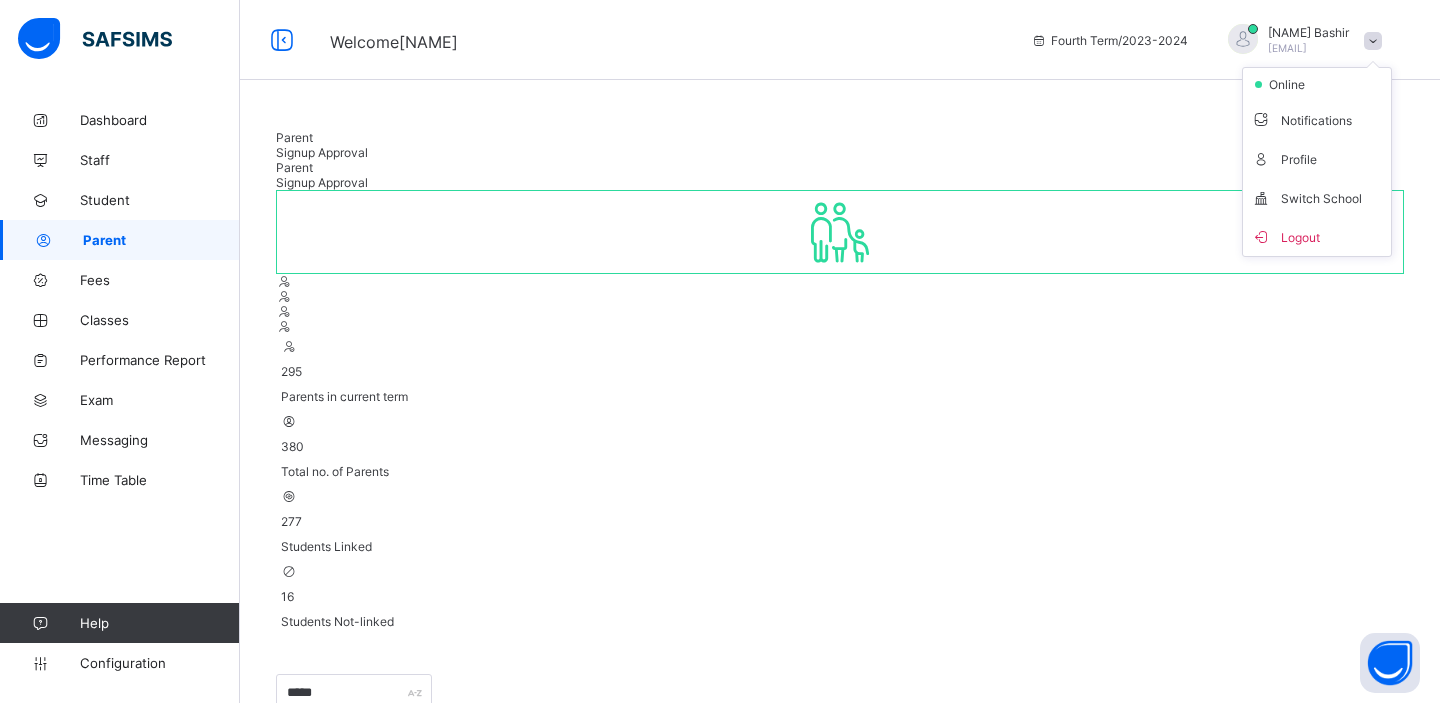 scroll, scrollTop: 110, scrollLeft: 0, axis: vertical 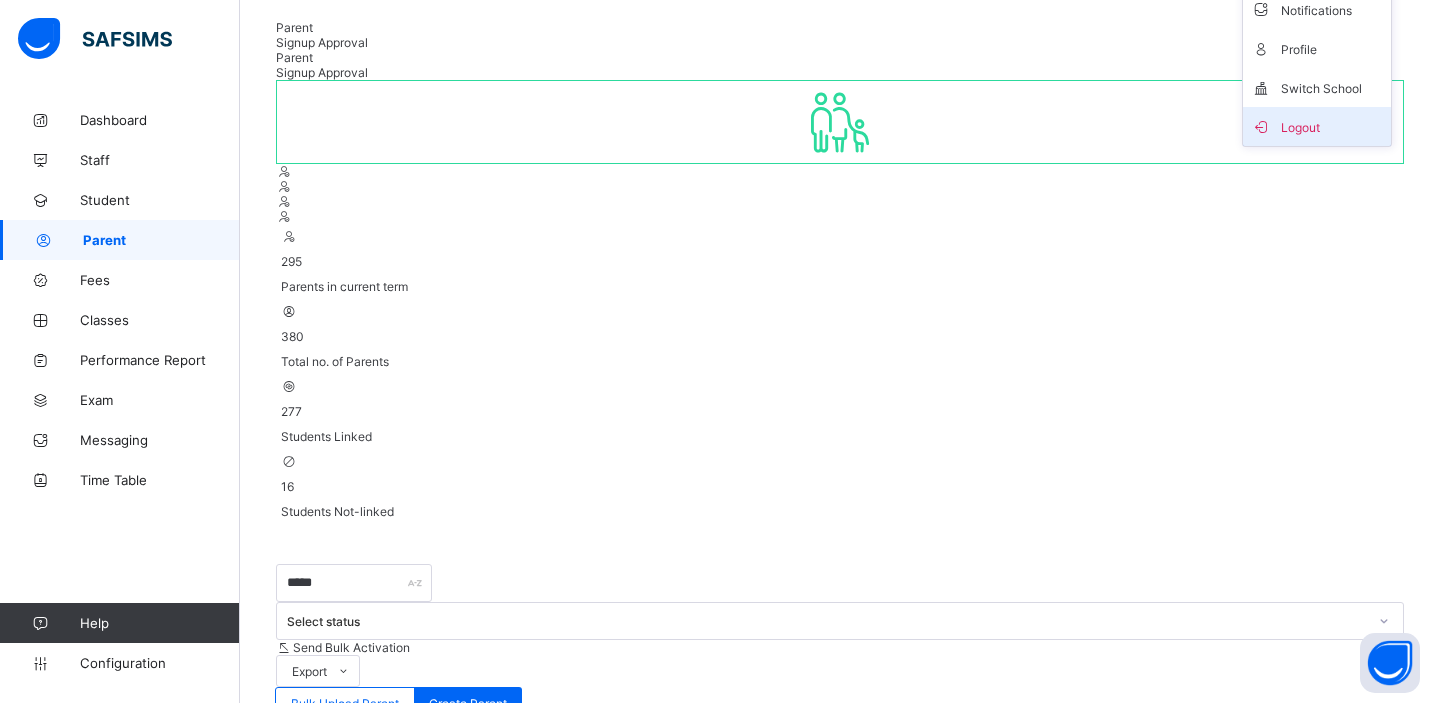 click on "Logout" at bounding box center (1317, 126) 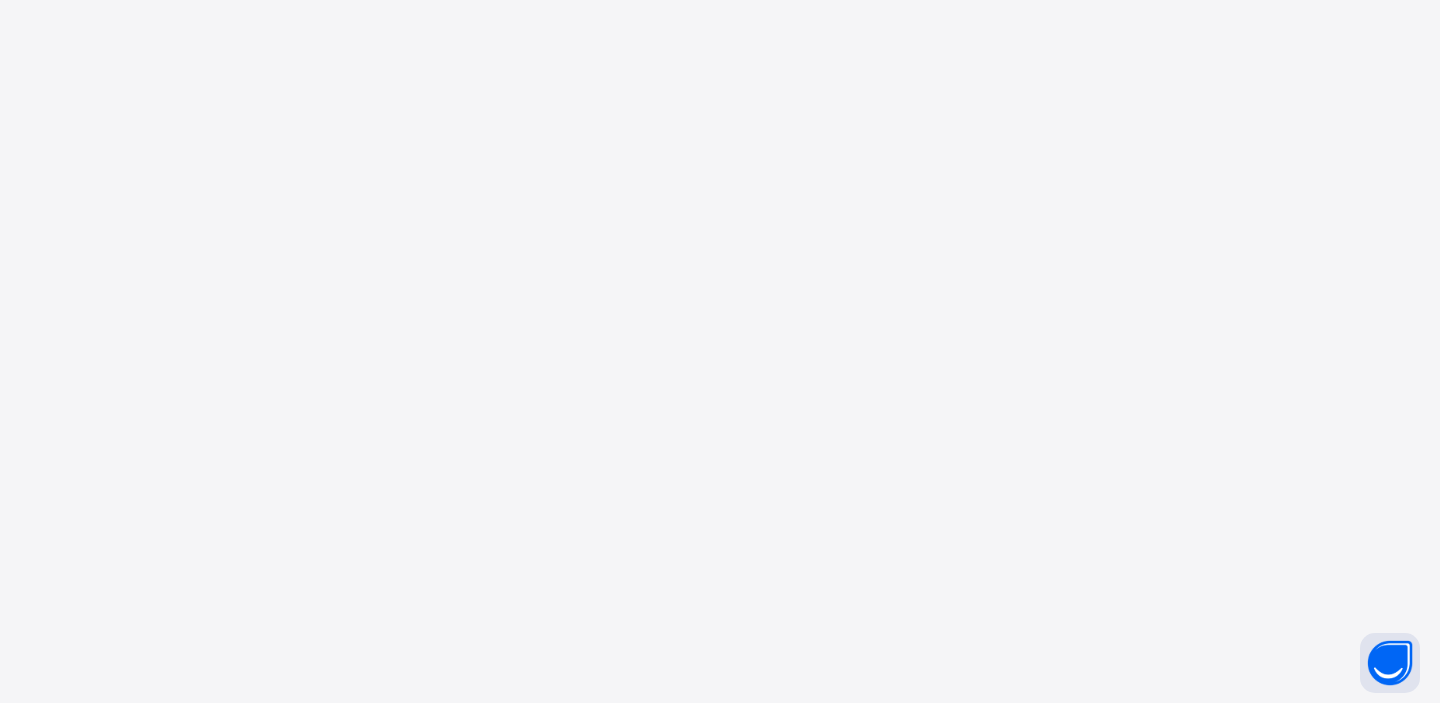 scroll, scrollTop: 0, scrollLeft: 0, axis: both 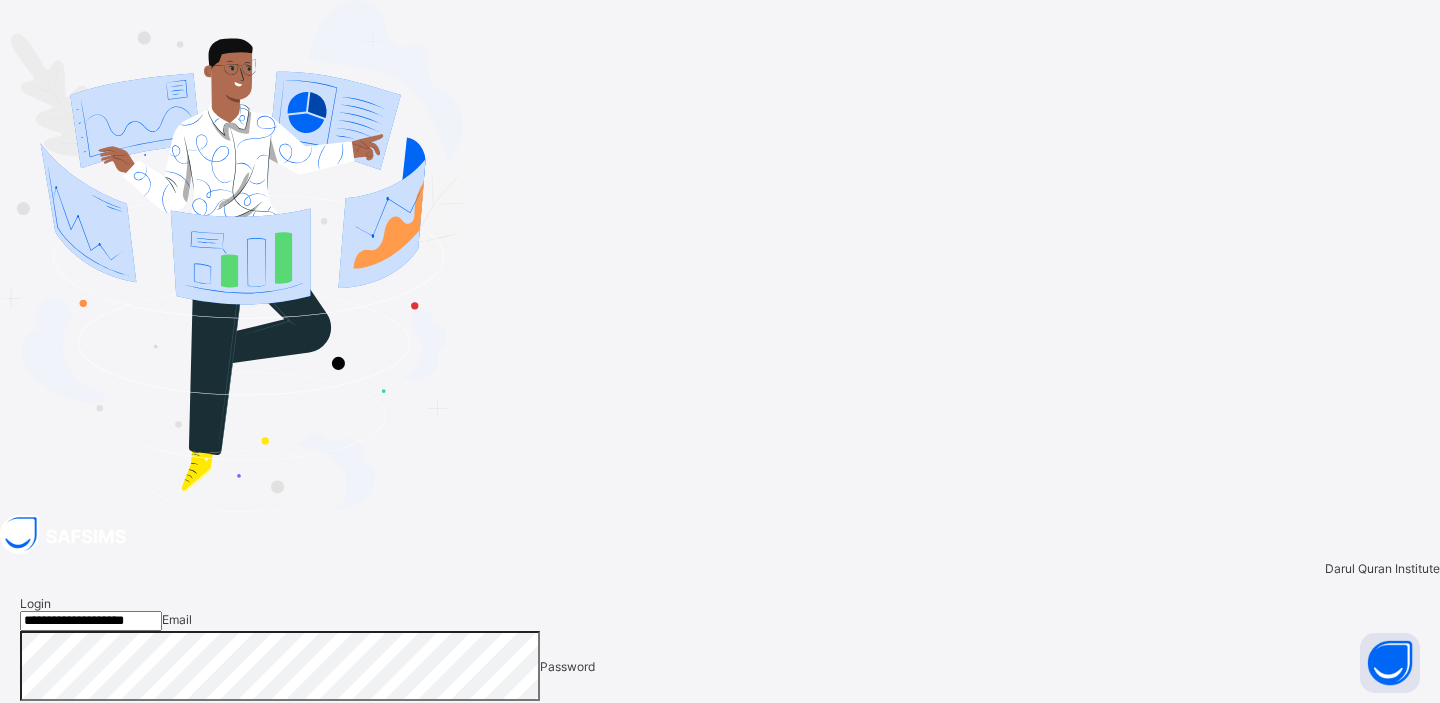 click on "**********" at bounding box center [91, 621] 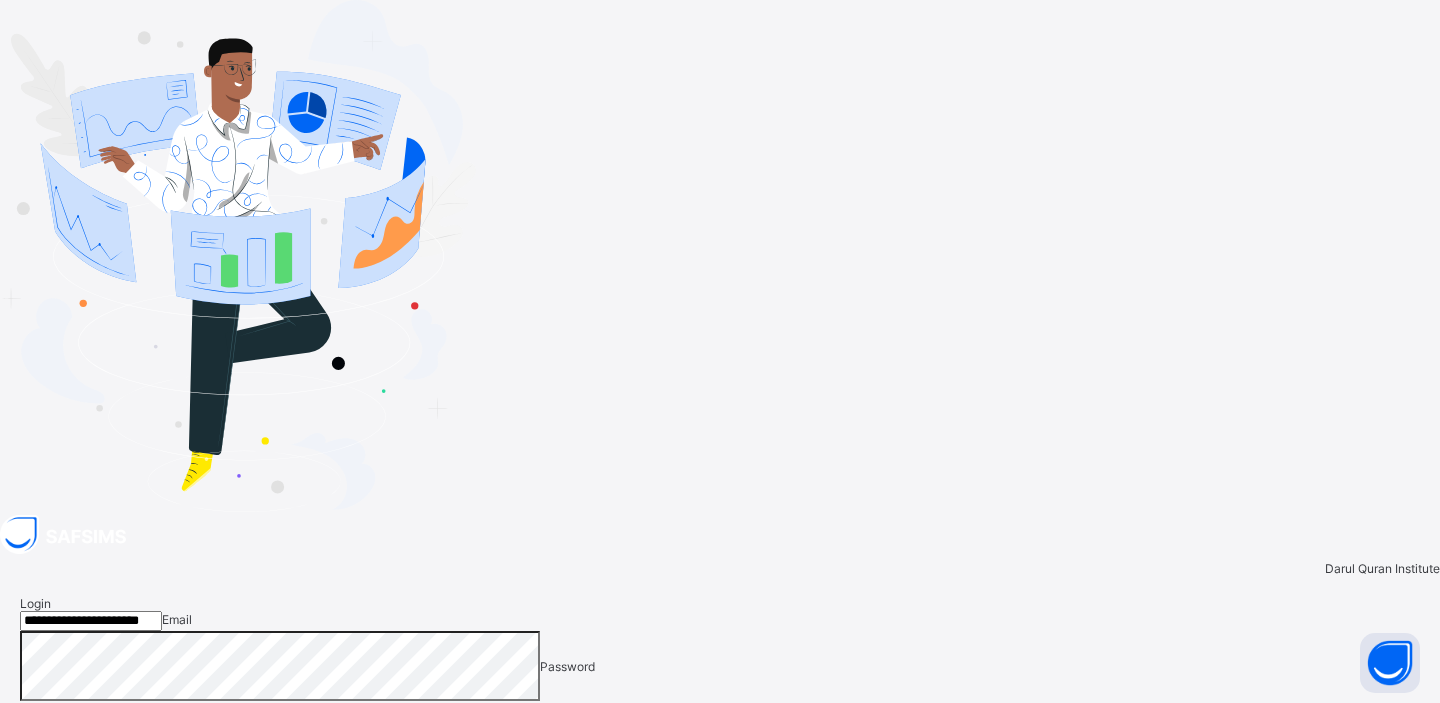 type on "**********" 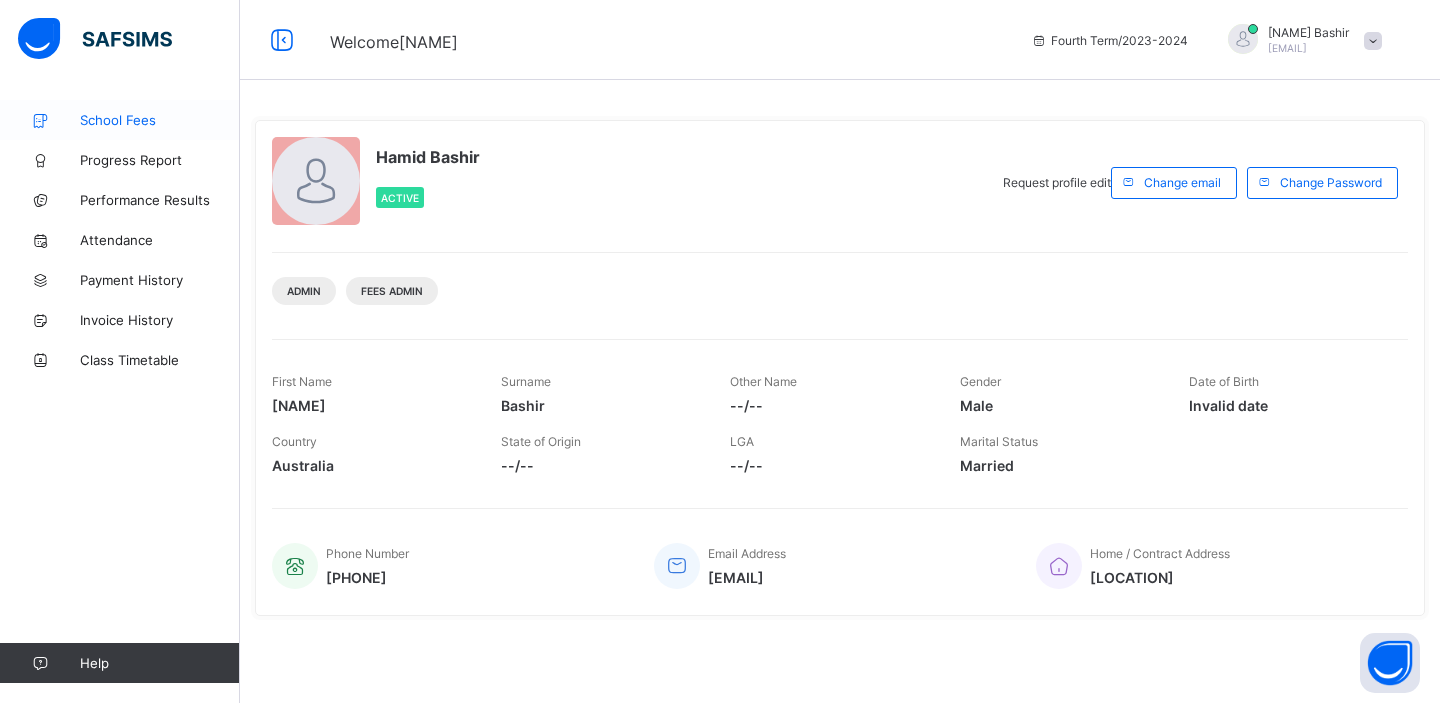 click on "School Fees" at bounding box center (160, 120) 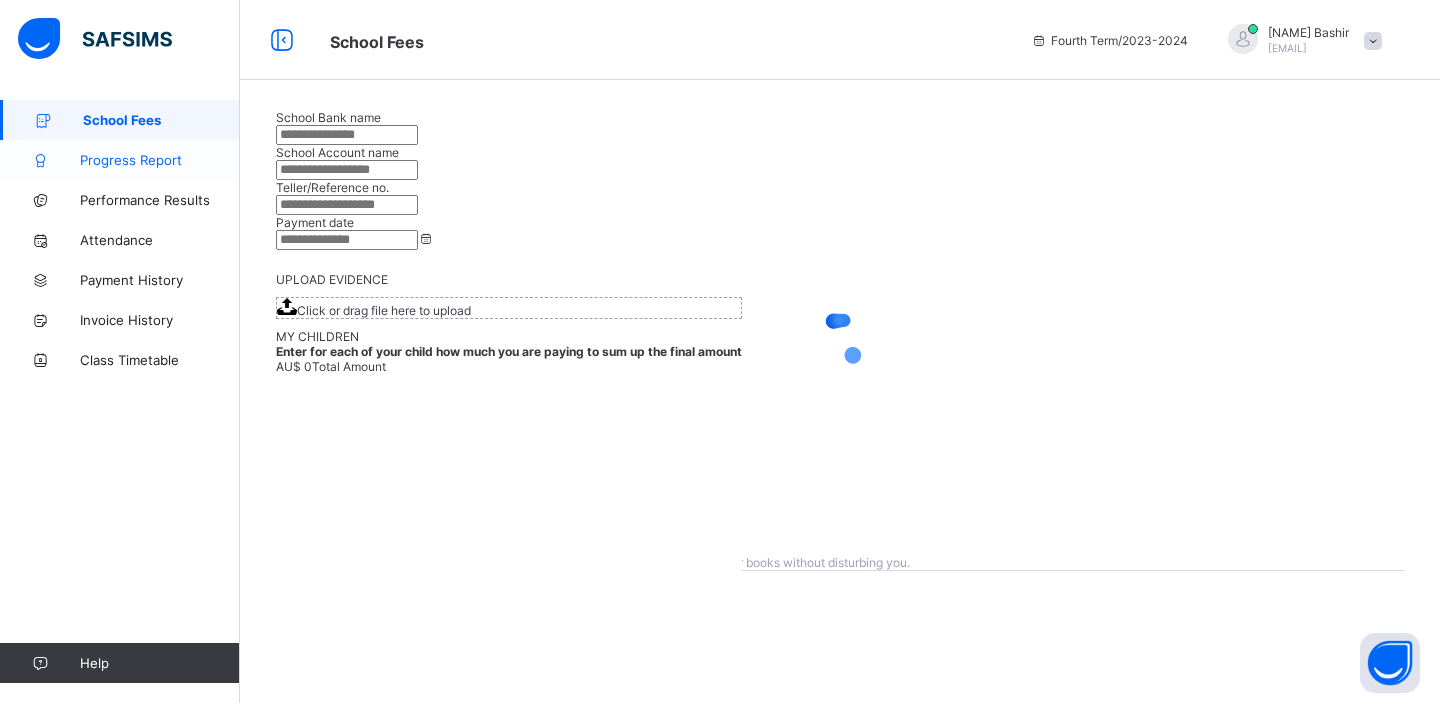 click on "Progress Report" at bounding box center [160, 160] 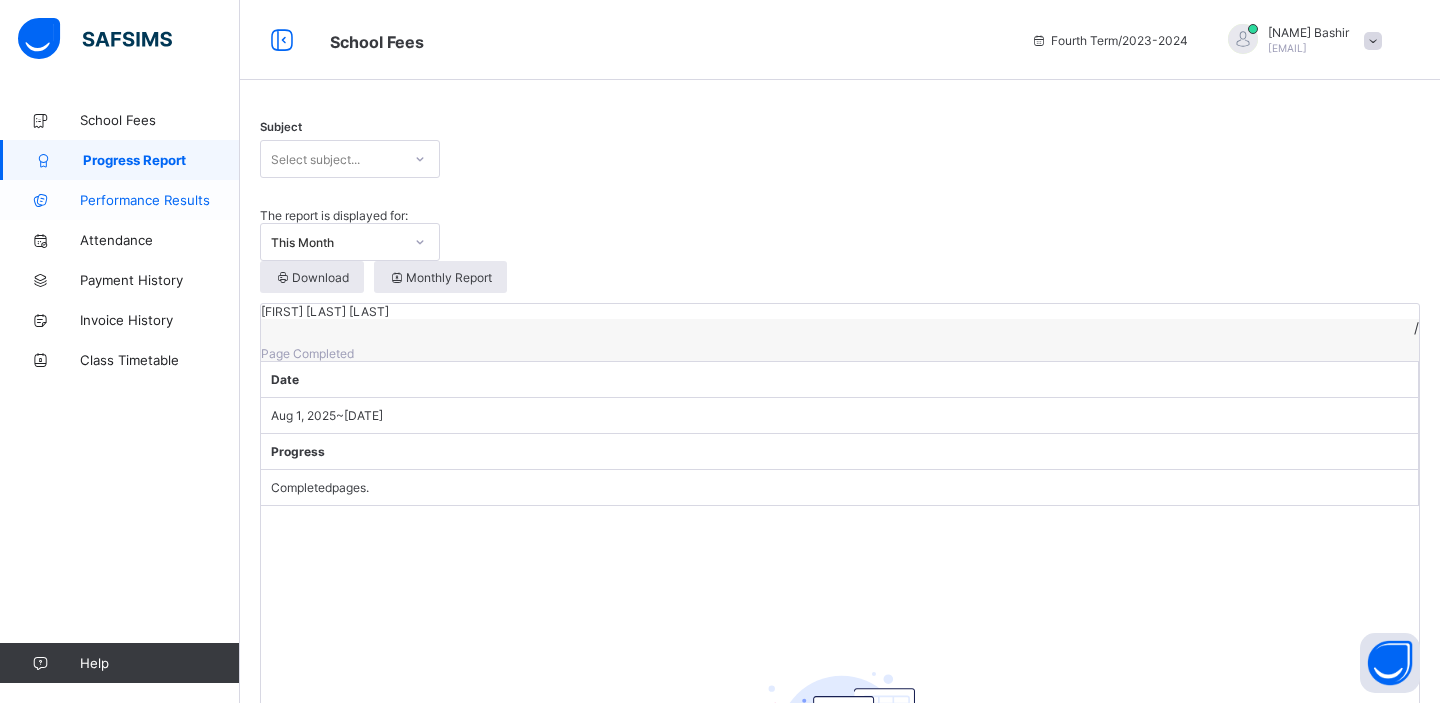 click on "Performance Results" at bounding box center (160, 200) 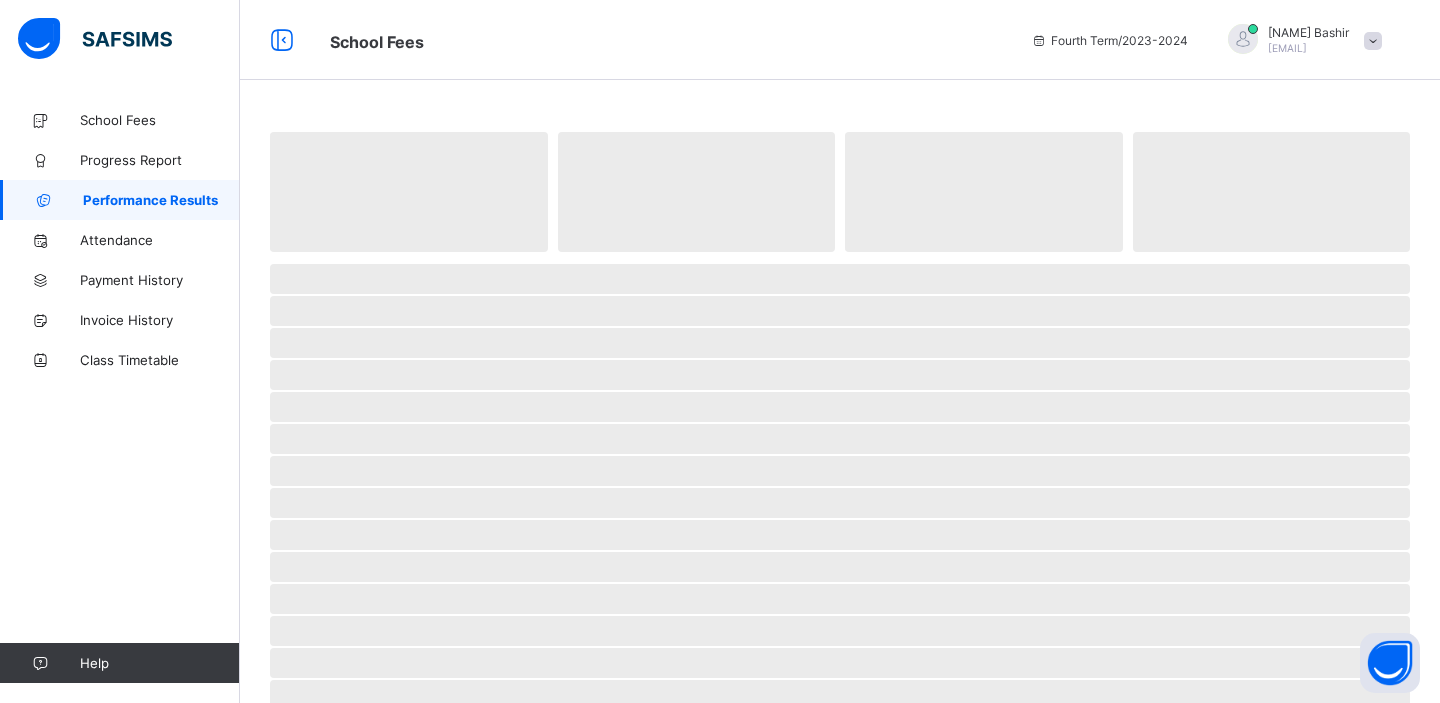 select on "****" 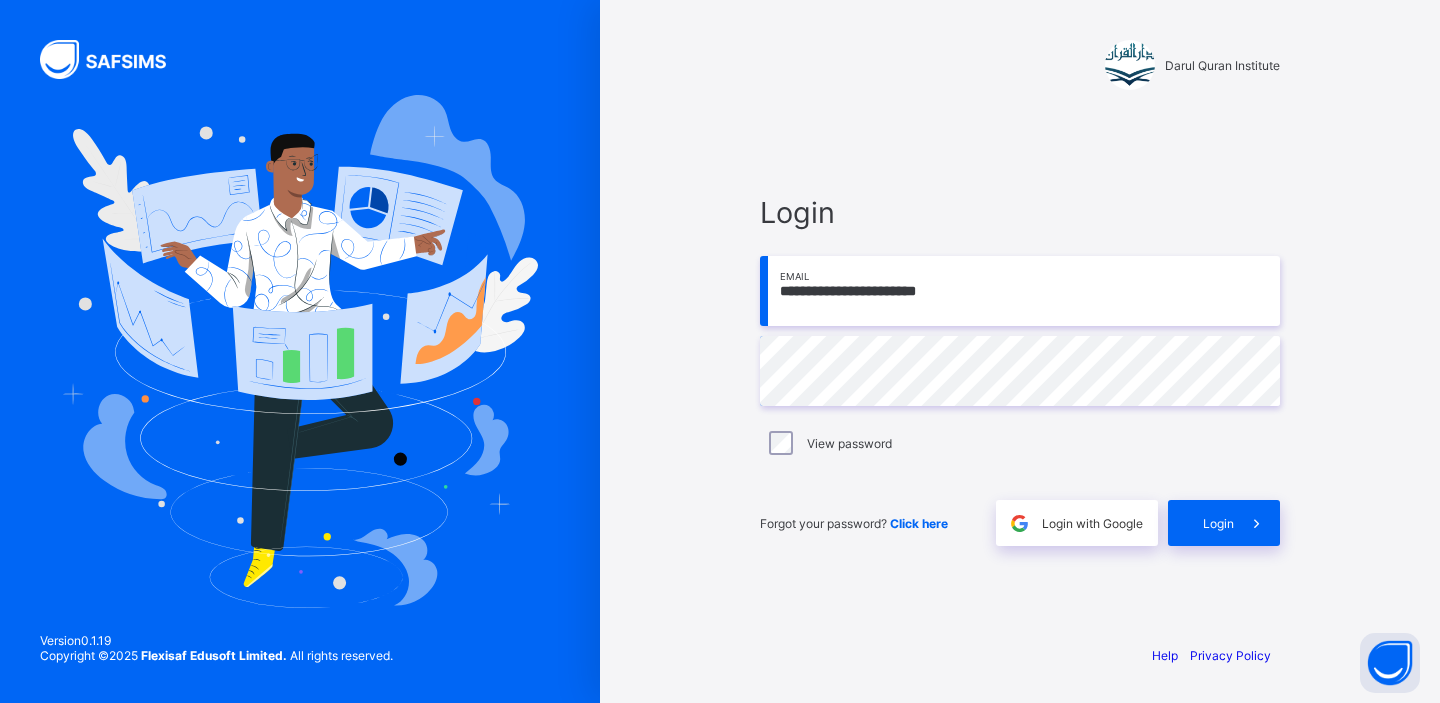 scroll, scrollTop: 0, scrollLeft: 0, axis: both 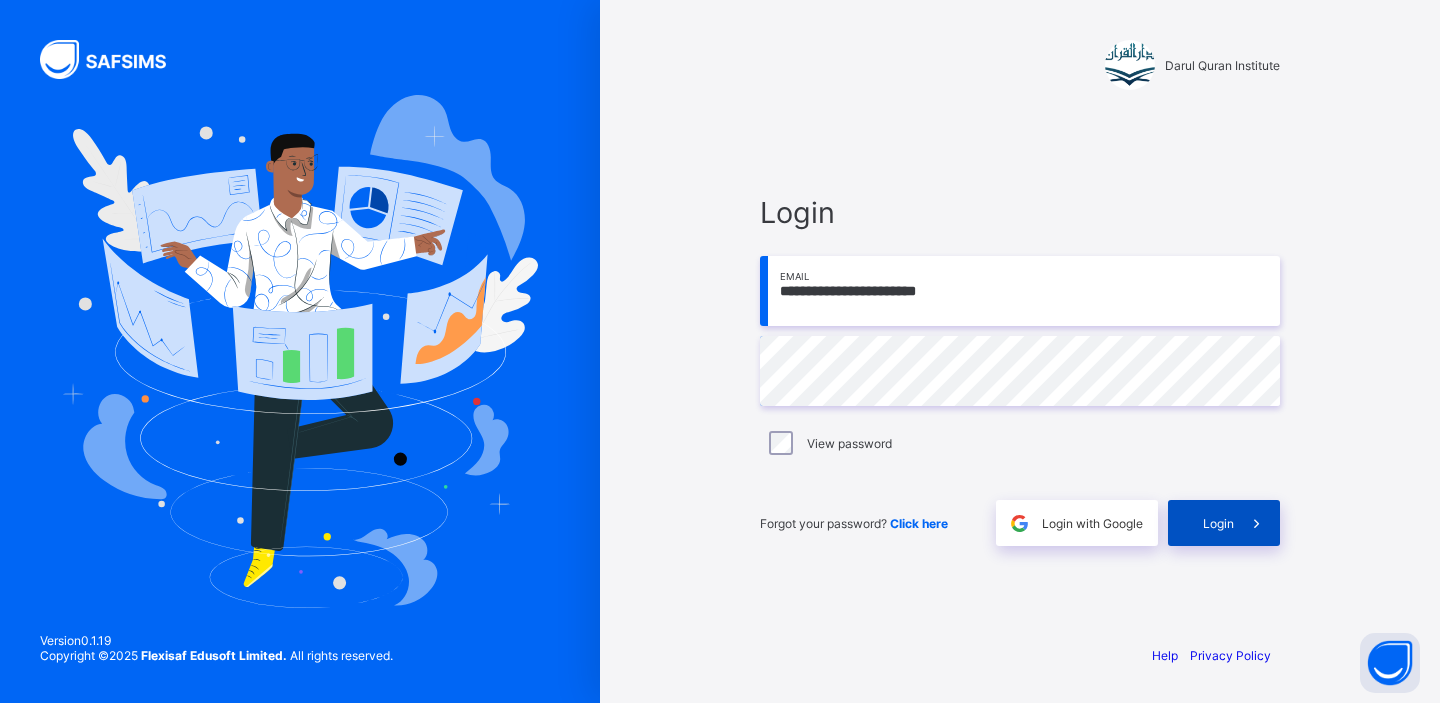 click on "Login" at bounding box center [1218, 523] 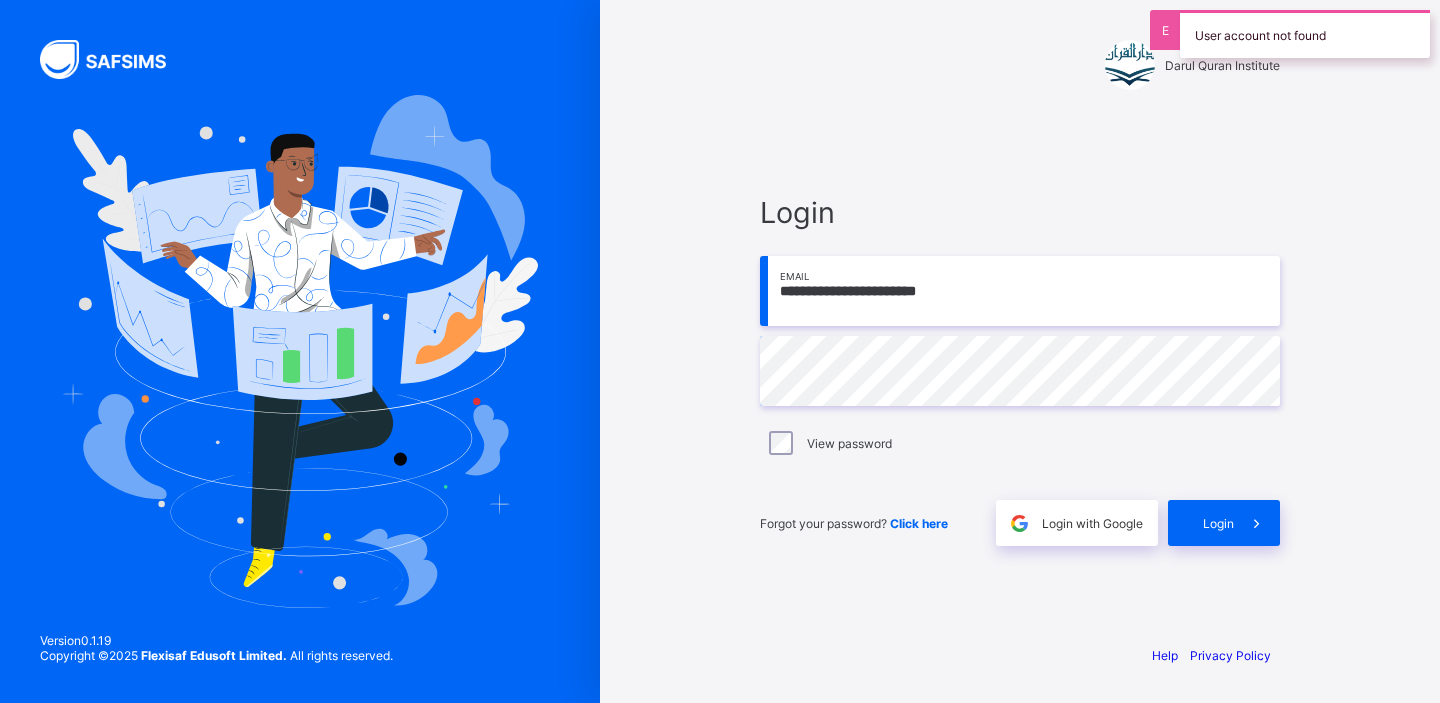 scroll, scrollTop: 0, scrollLeft: 0, axis: both 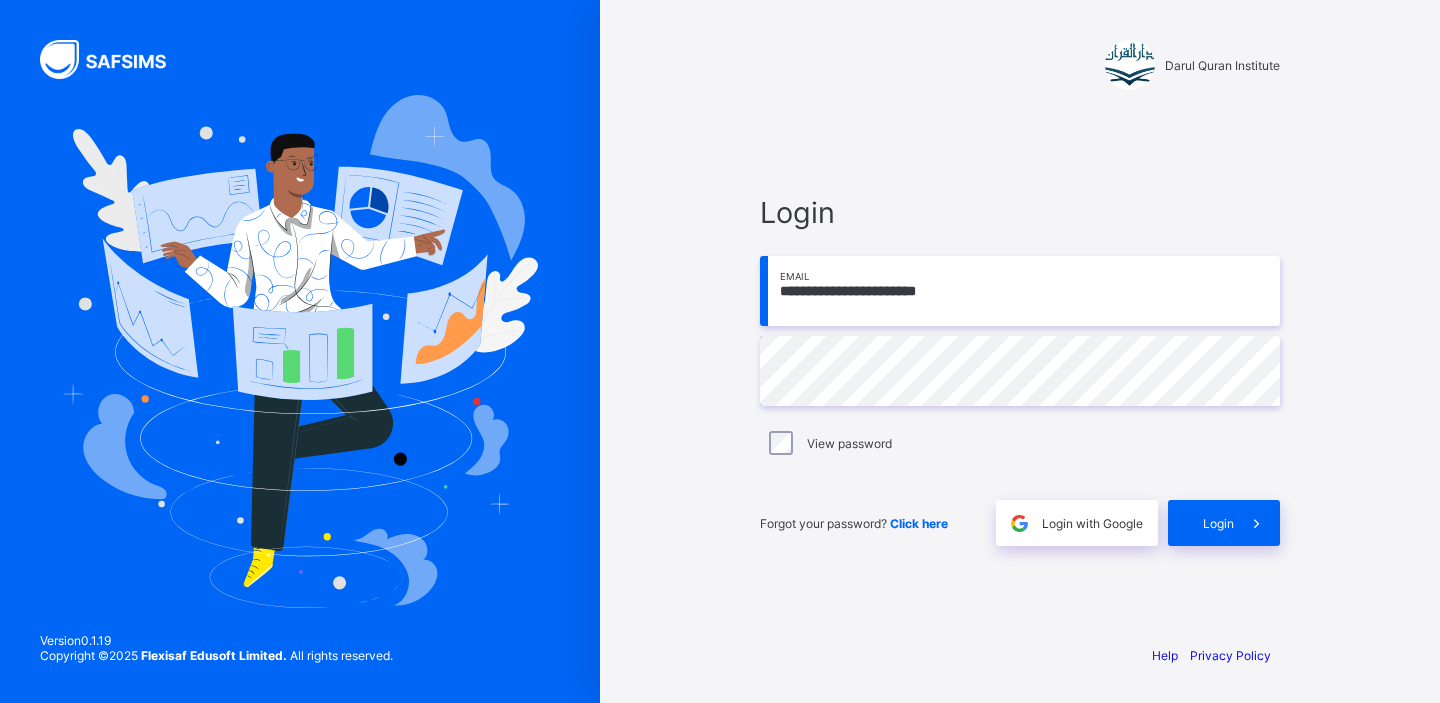 click on "**********" at bounding box center [1020, 370] 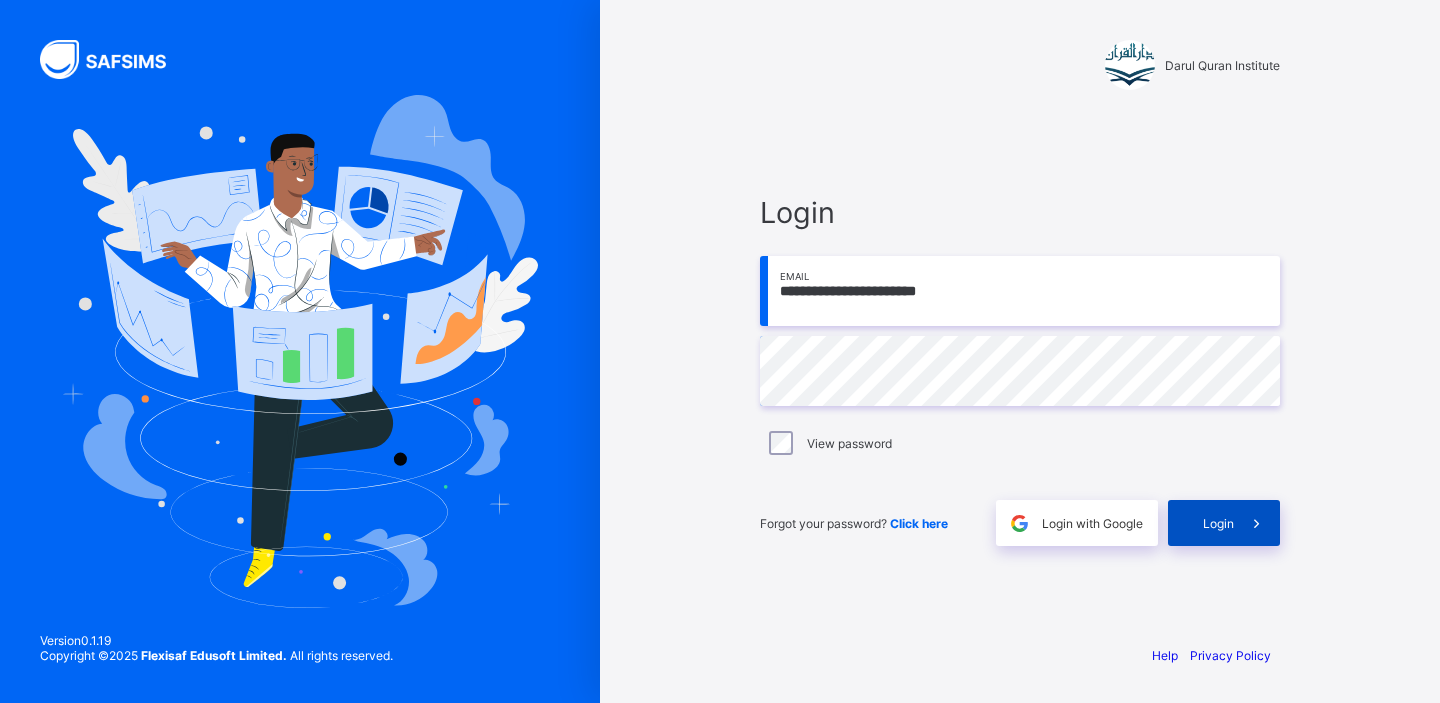 click at bounding box center [1257, 523] 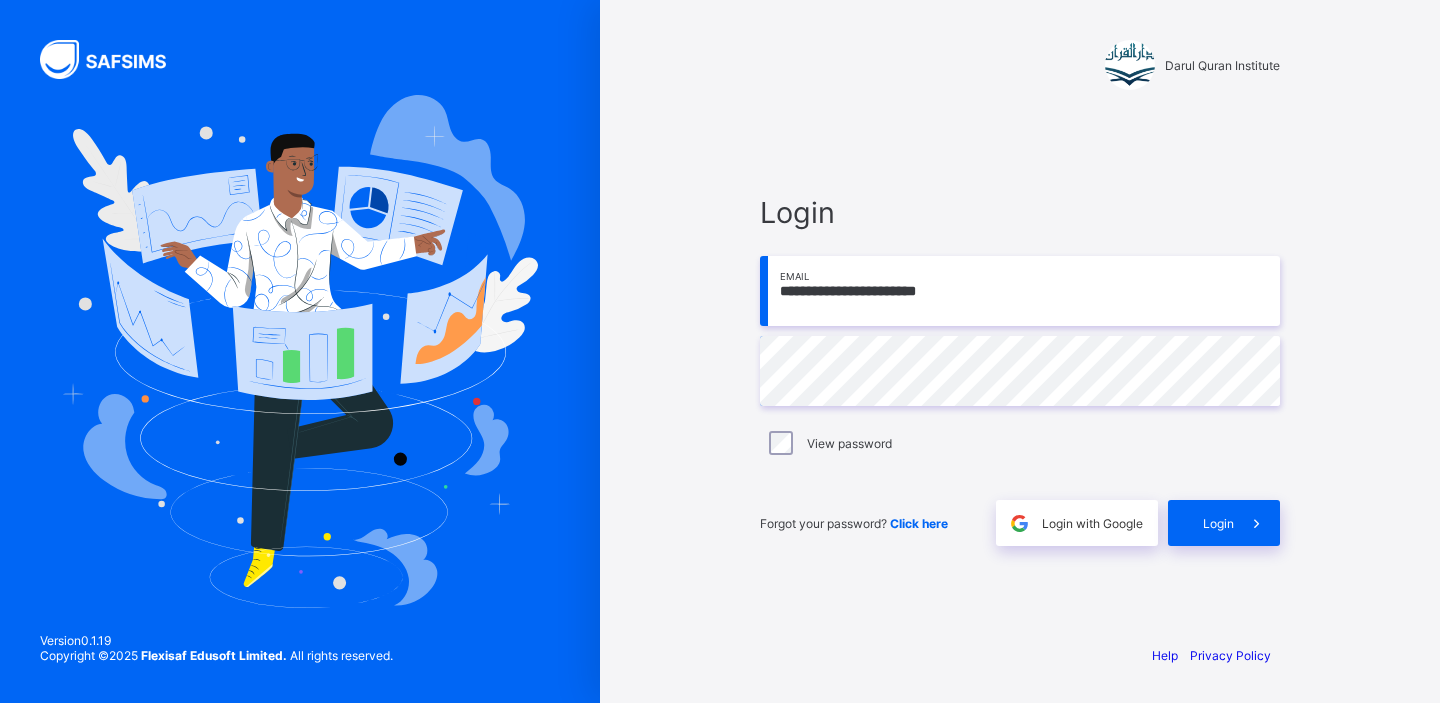 click on "**********" at bounding box center (1020, 291) 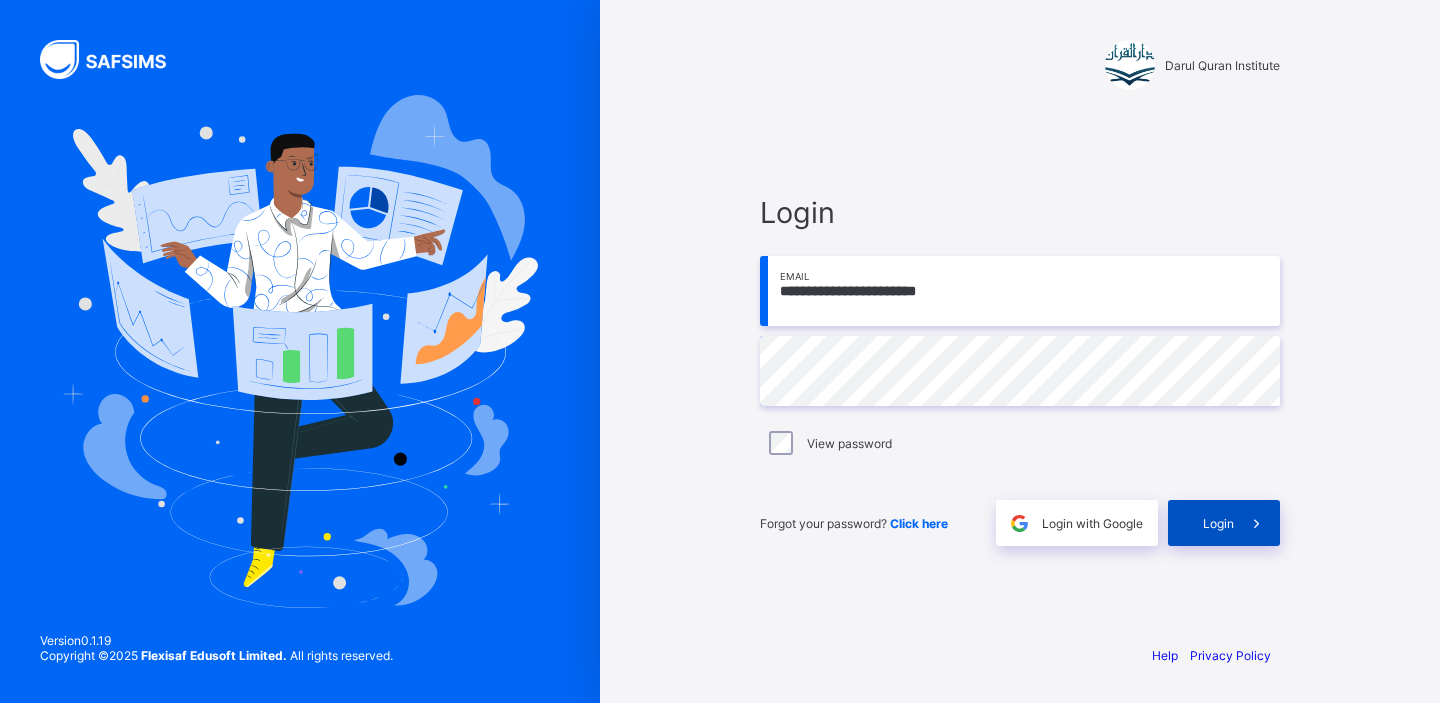 click on "Login" at bounding box center [1218, 523] 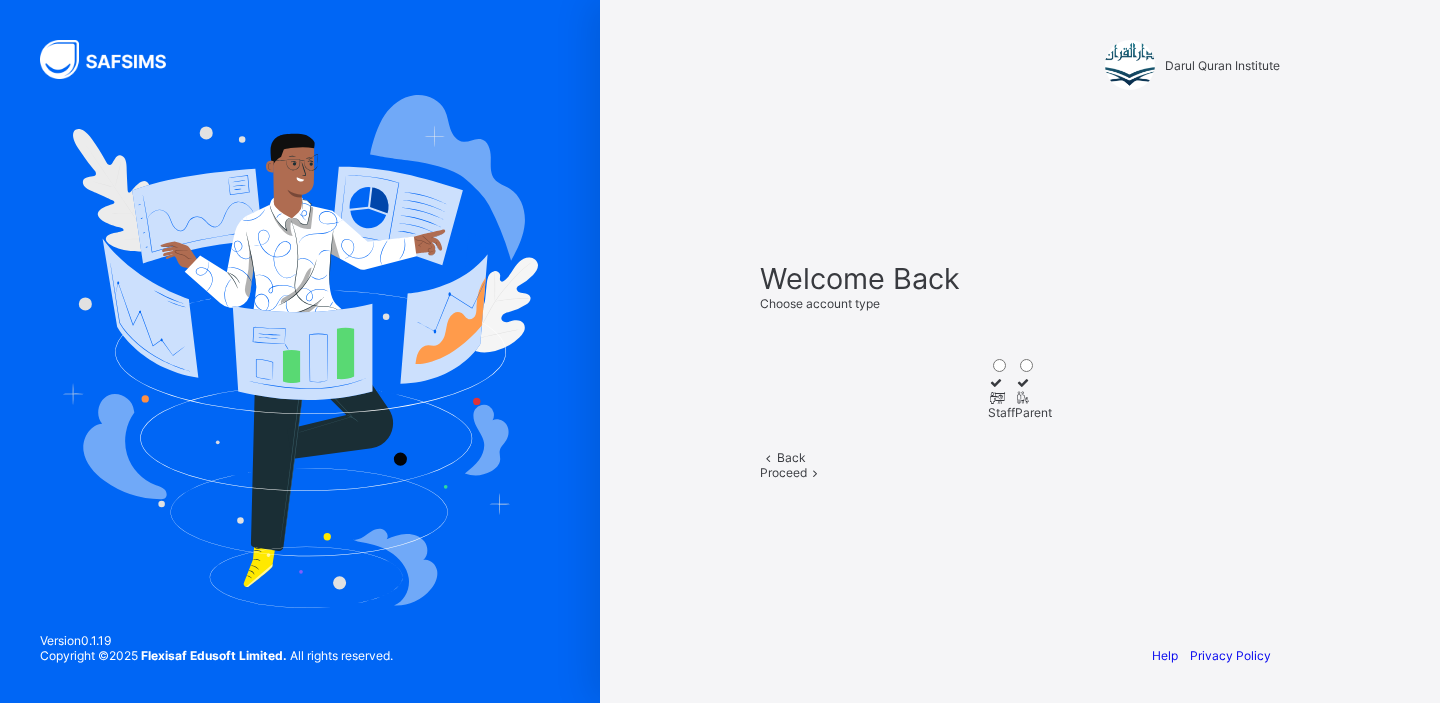 click at bounding box center [996, 397] 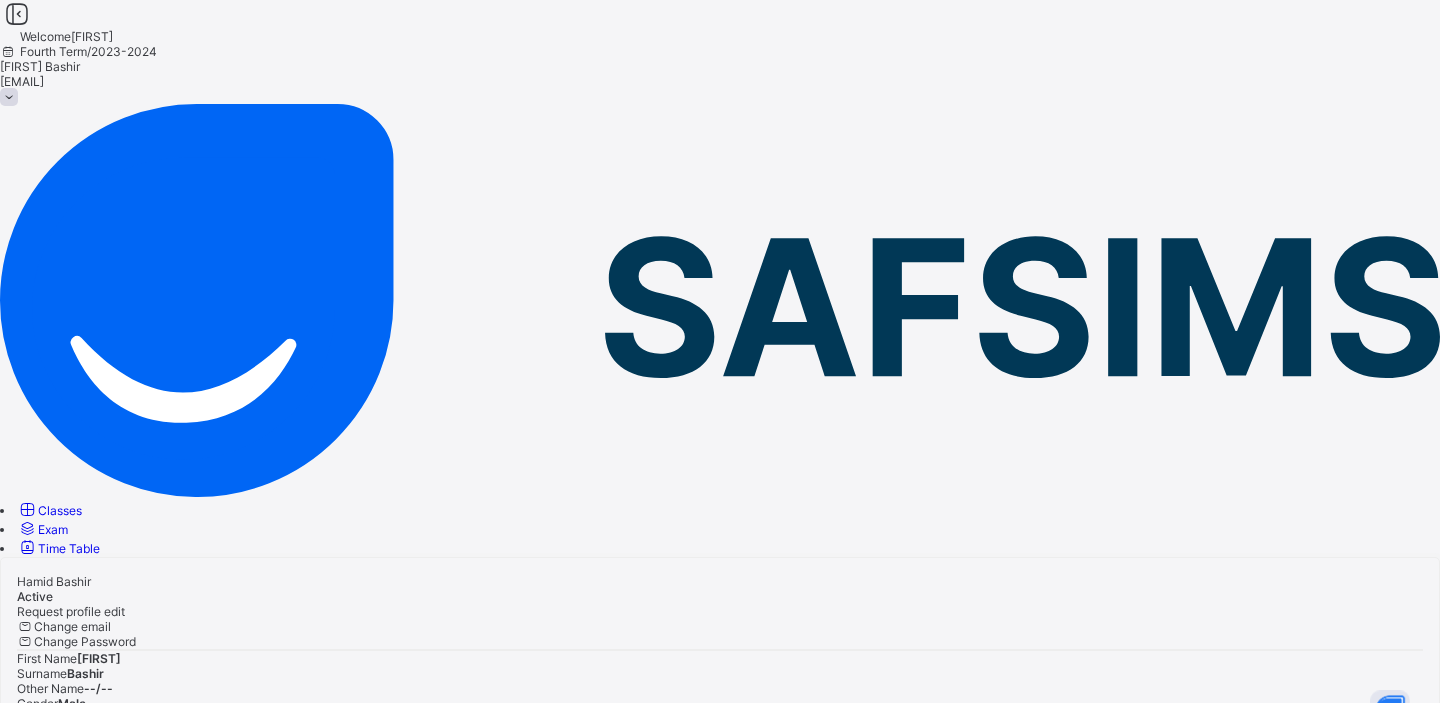 click on "Hamid   Bashir hamidalsharif@gmail.com" at bounding box center [720, 74] 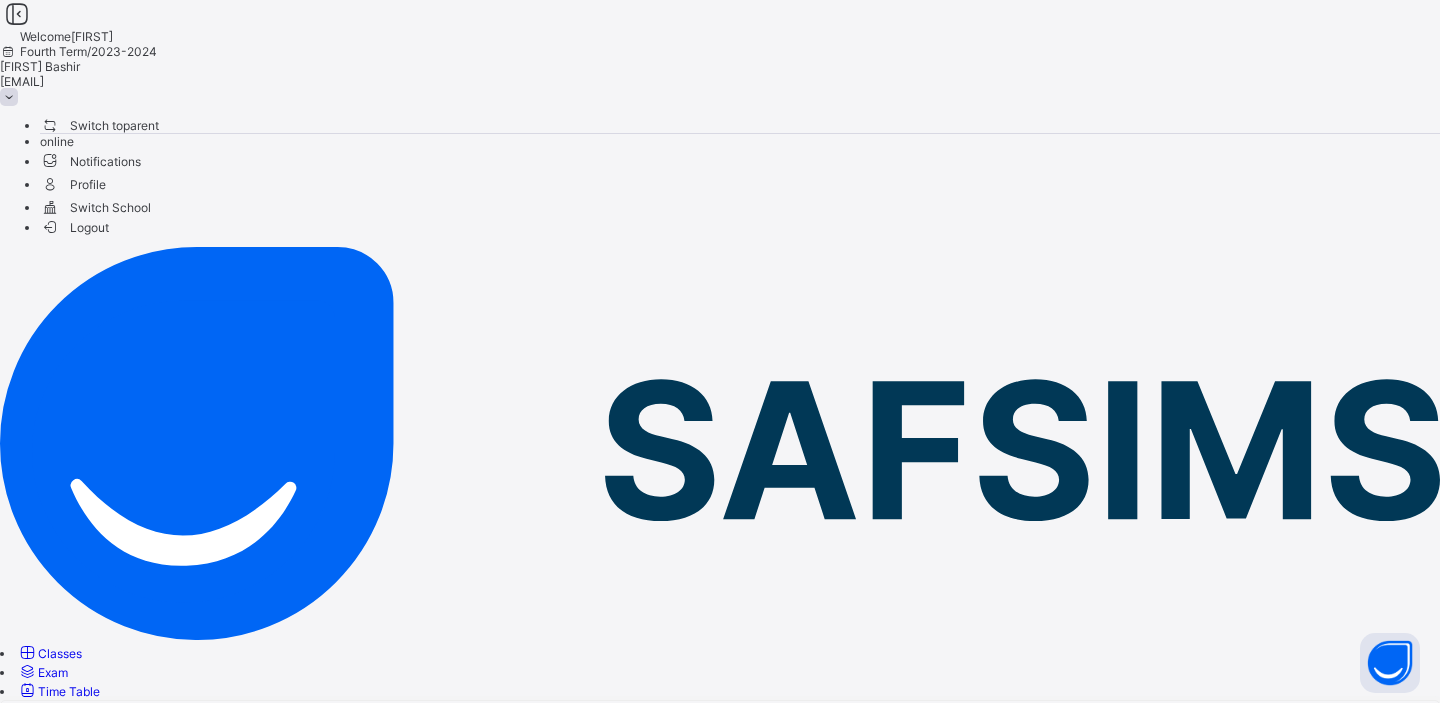click on "Switch to  parent" at bounding box center (99, 125) 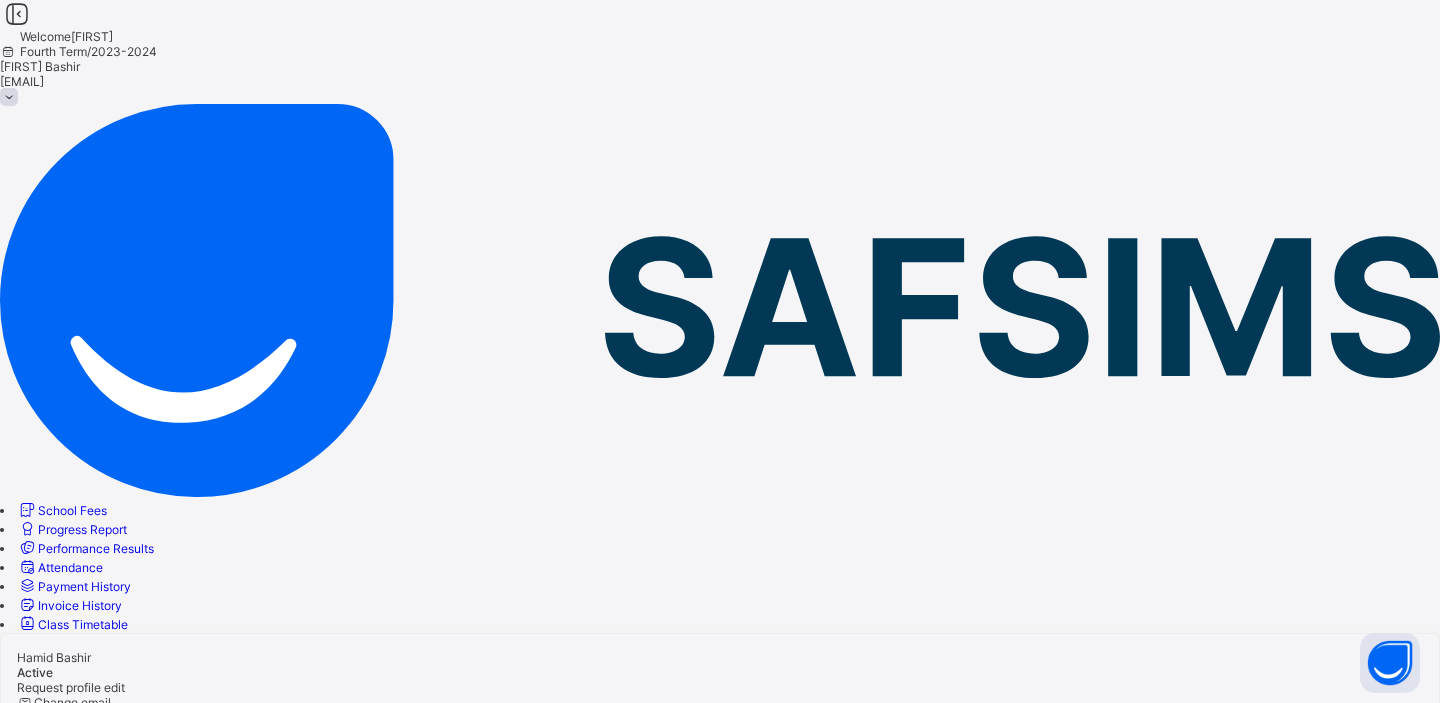 click on "Hamid   Bashir" at bounding box center [720, 66] 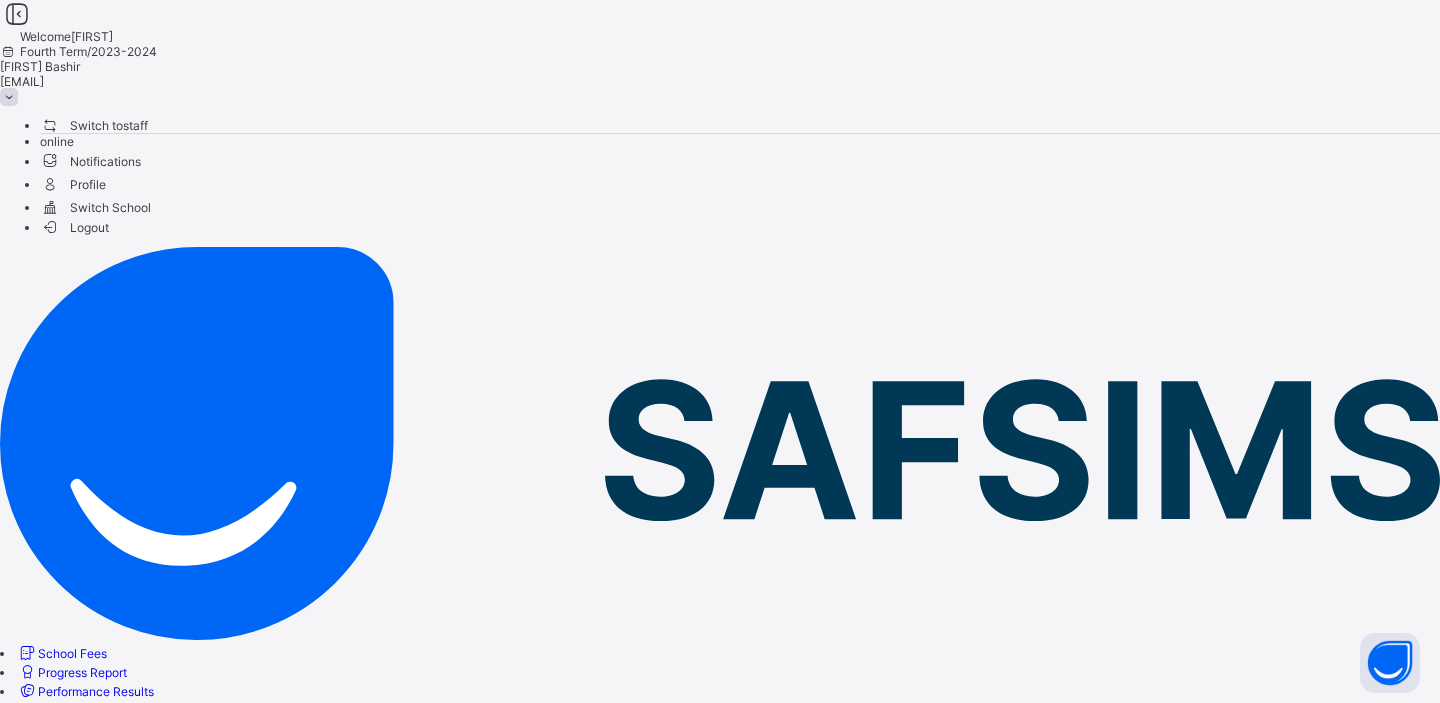 click on "Switch to  staff" at bounding box center [94, 125] 